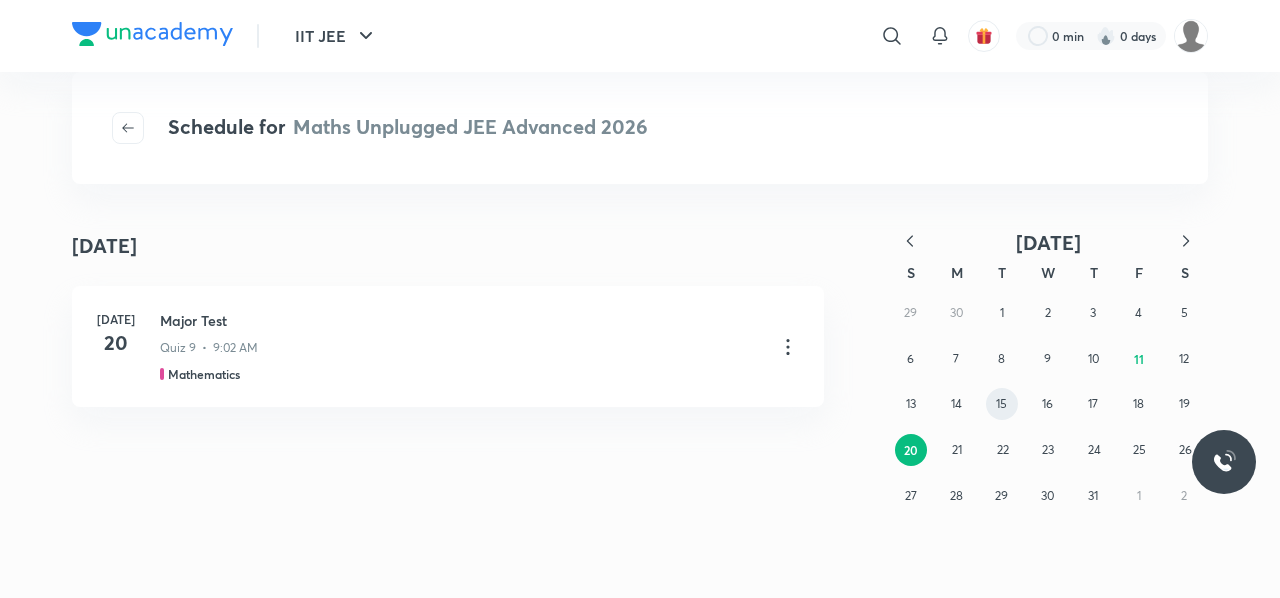 scroll, scrollTop: 0, scrollLeft: 0, axis: both 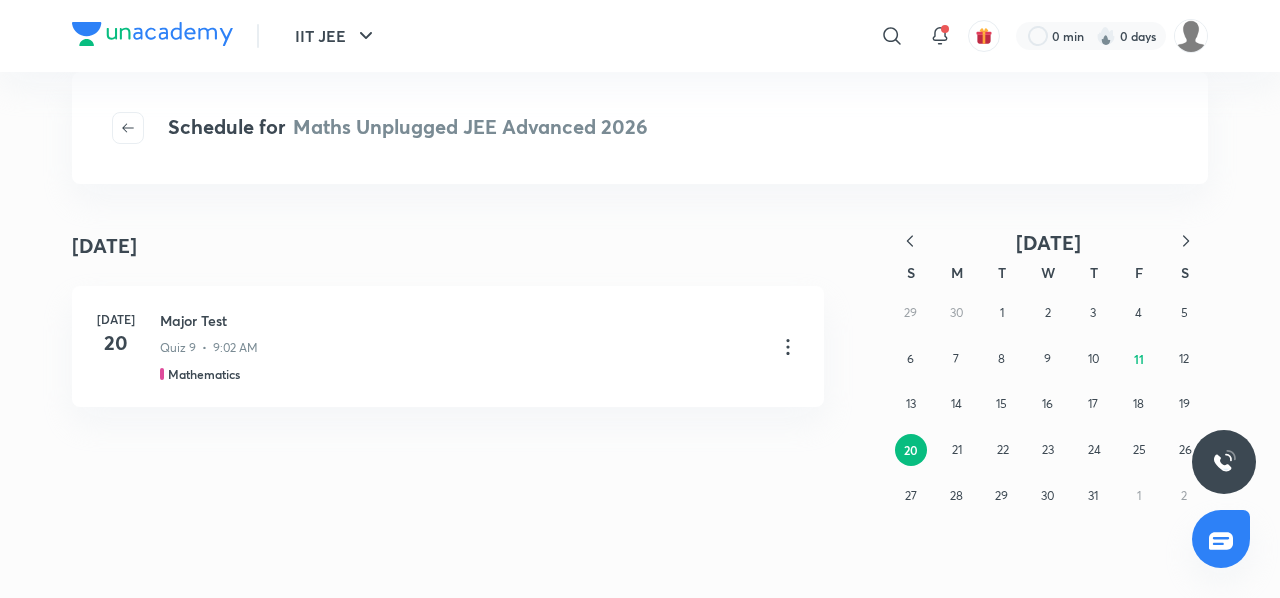 click 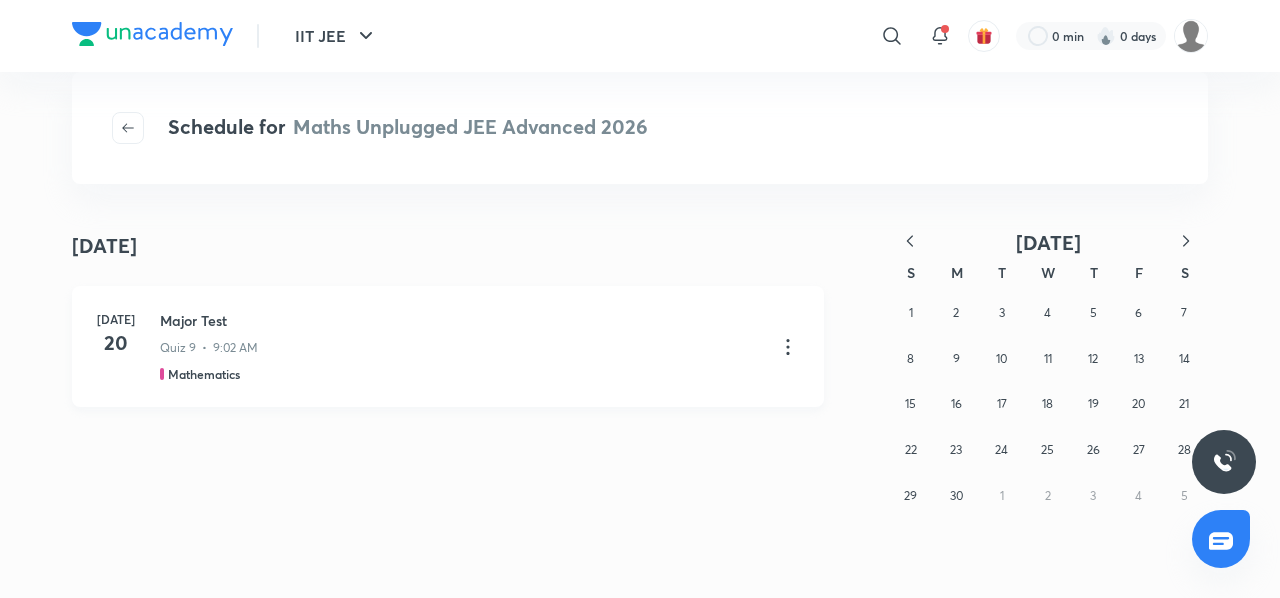 click 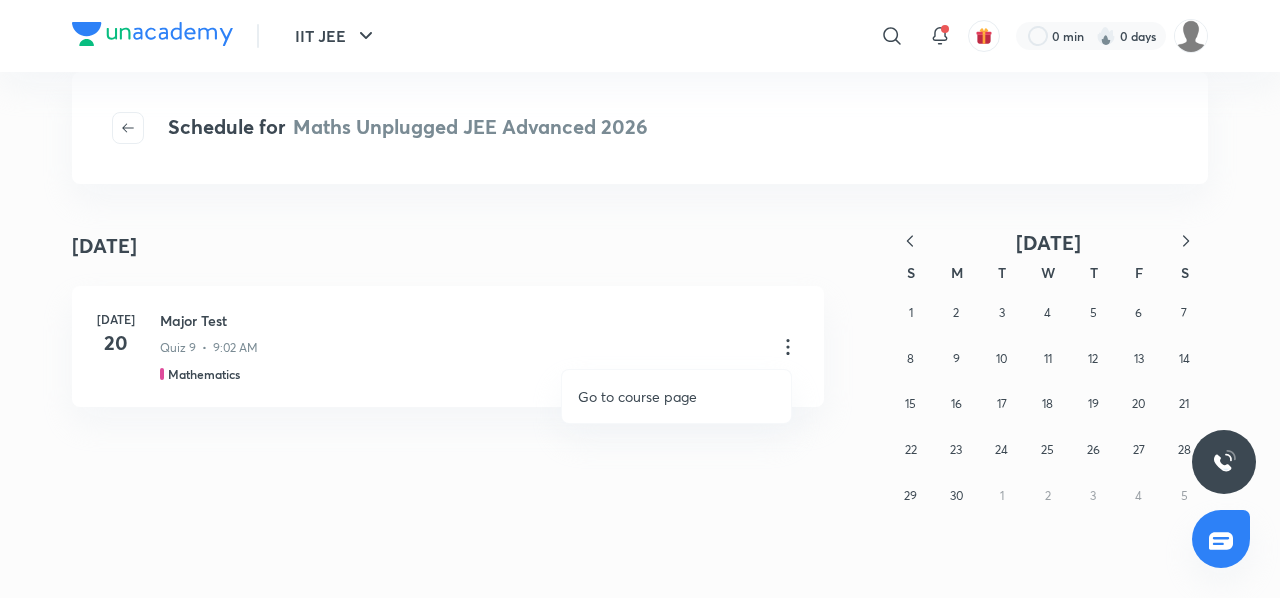 click on "Go to course page" at bounding box center [637, 396] 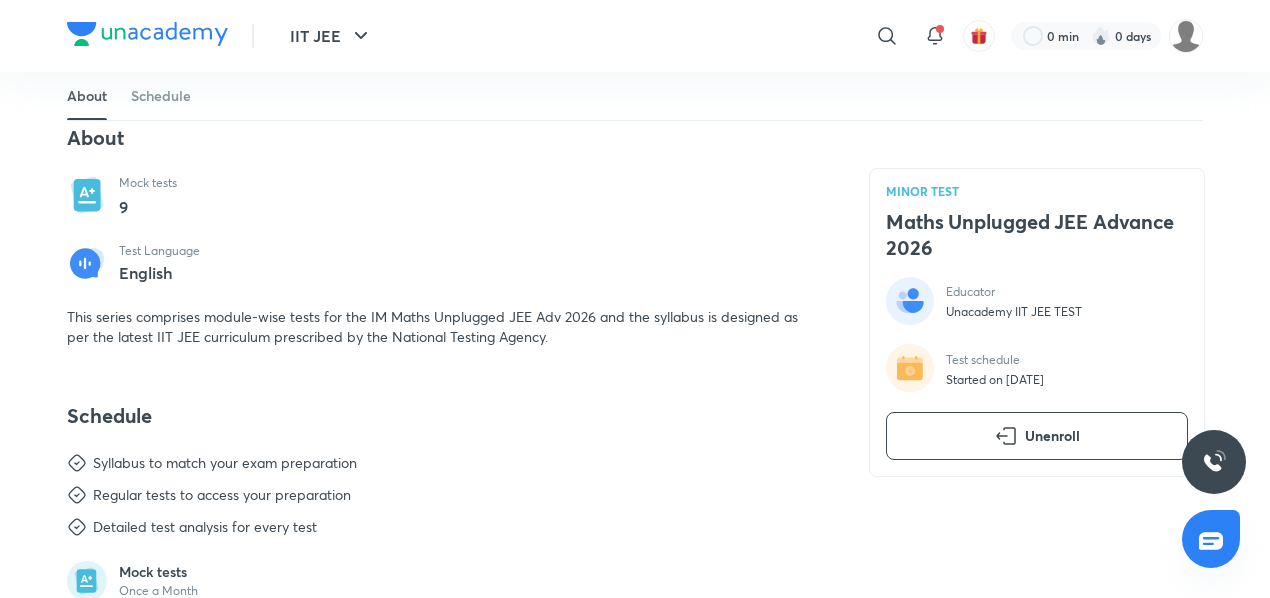 scroll, scrollTop: 666, scrollLeft: 0, axis: vertical 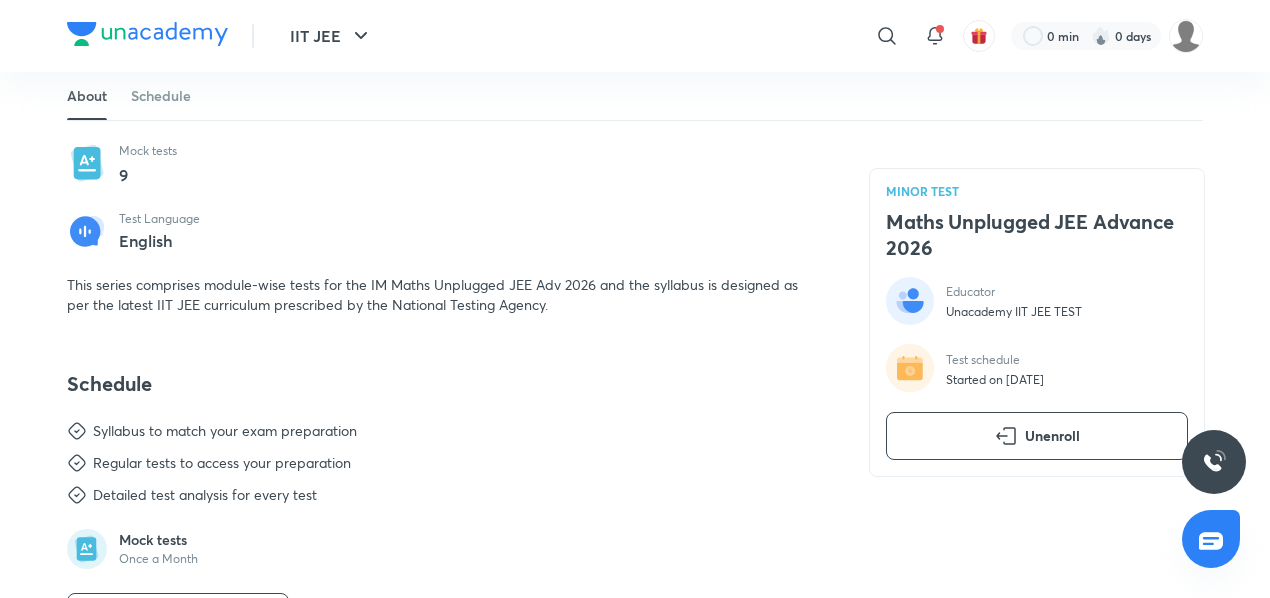 click 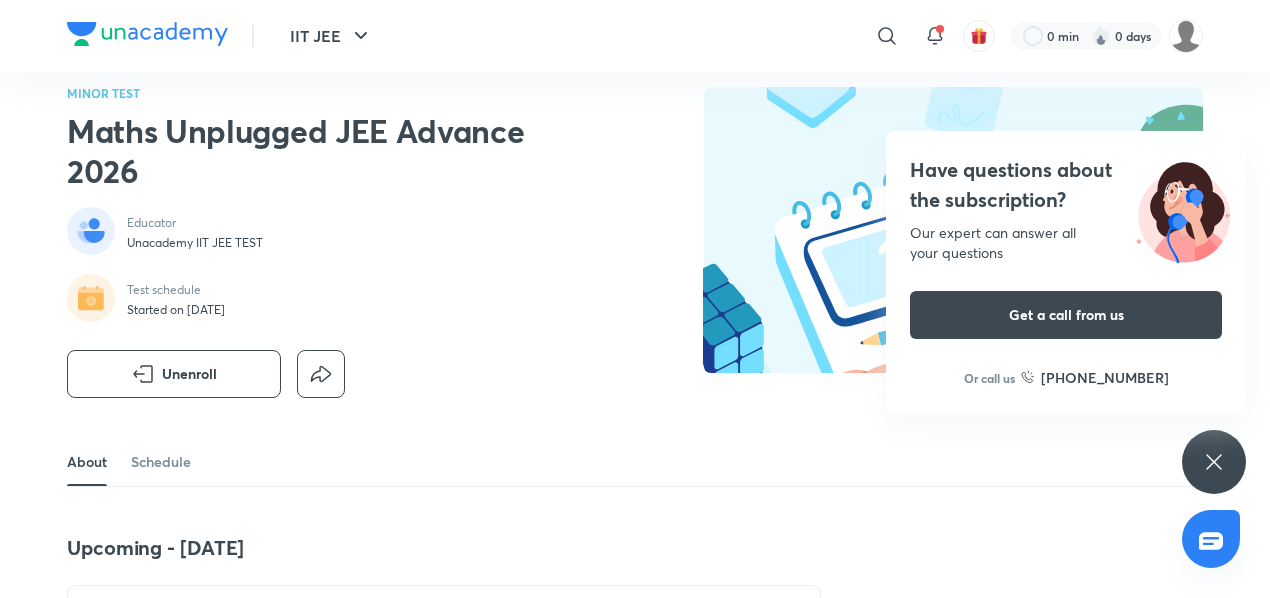 scroll, scrollTop: 0, scrollLeft: 0, axis: both 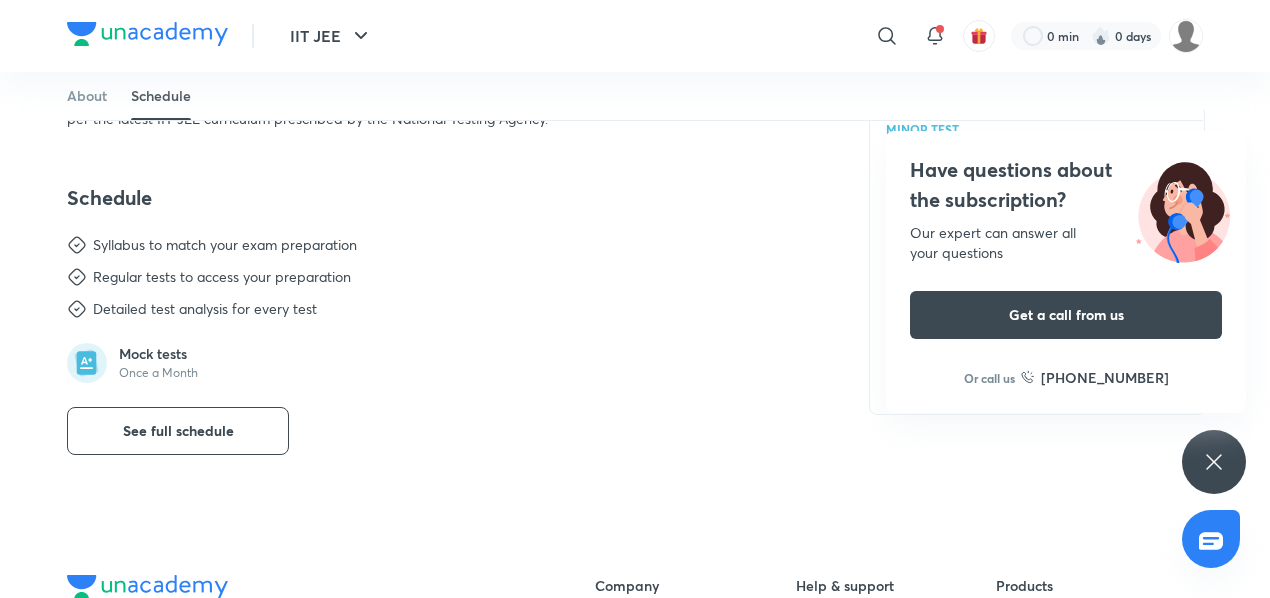 click on "Schedule" at bounding box center (161, 96) 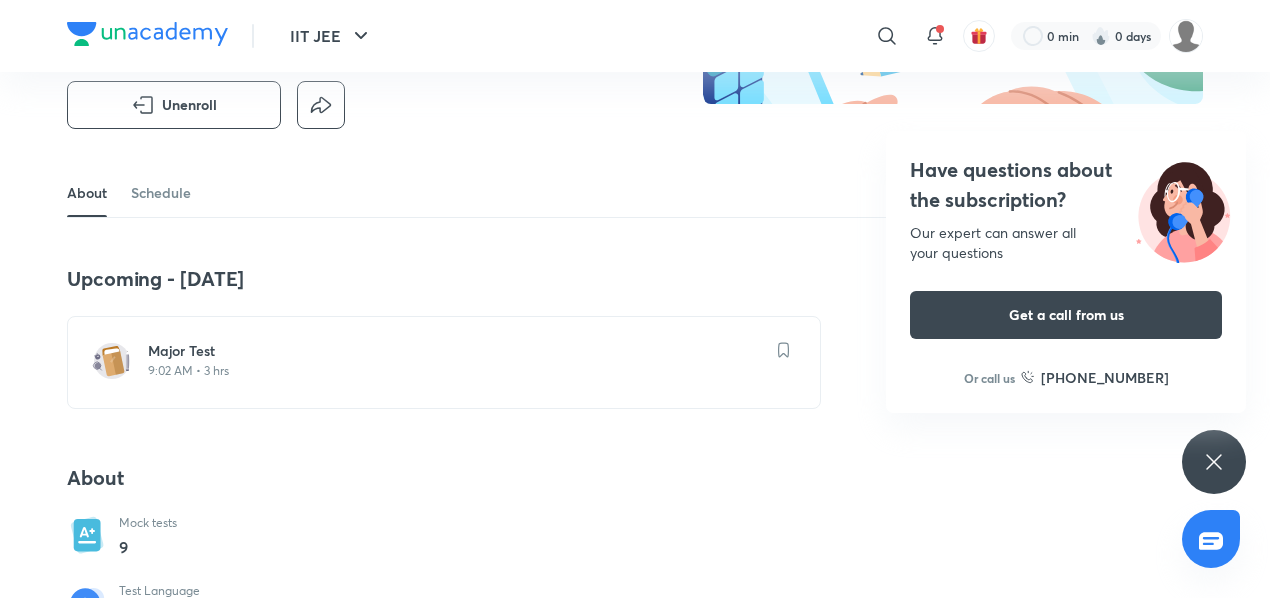 click 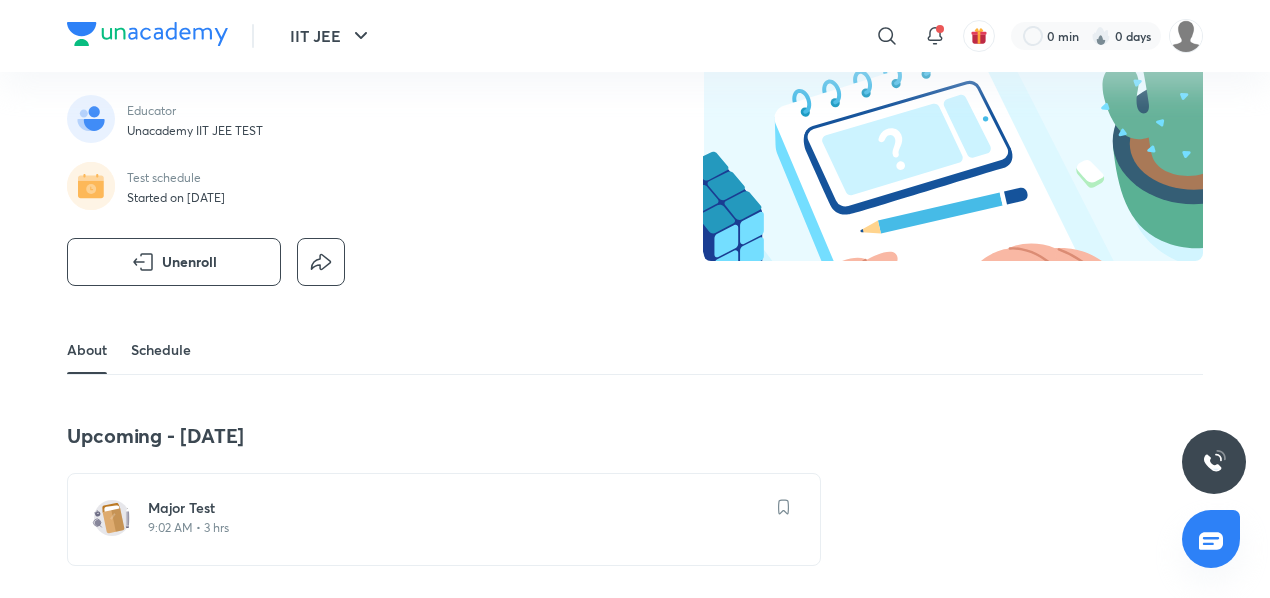click on "Schedule" at bounding box center [161, 350] 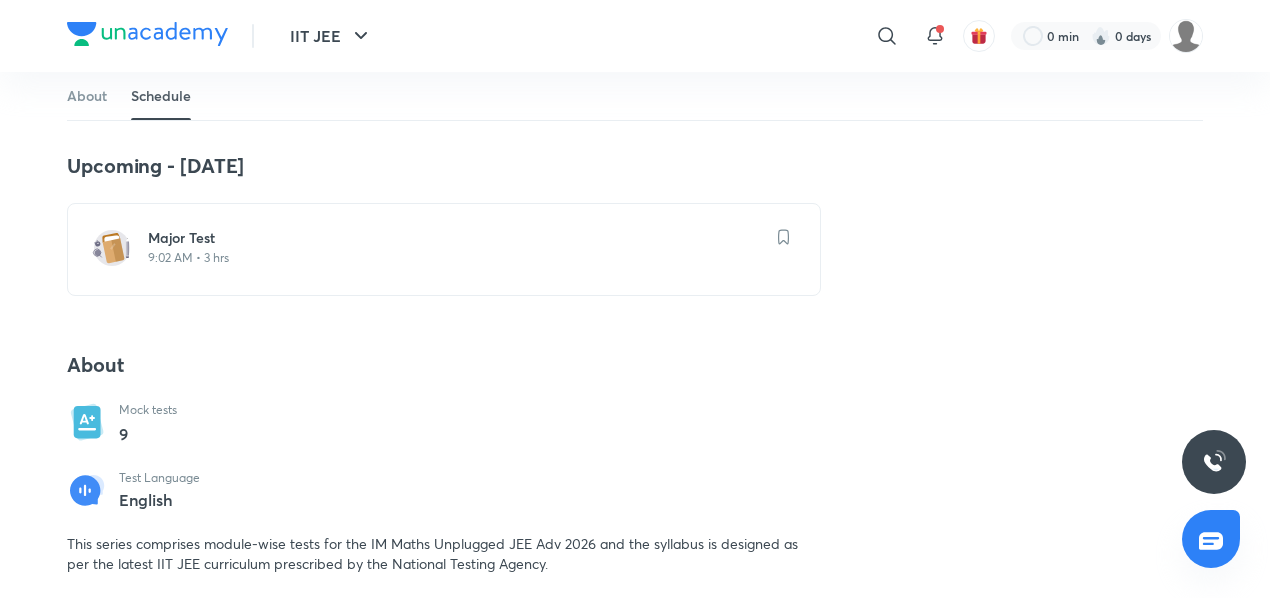 click on "This series comprises module-wise tests for the IM Maths Unplugged JEE Adv 2026 and the syllabus is designed as per the latest IIT JEE curriculum prescribed by the National Testing Agency." at bounding box center [432, 553] 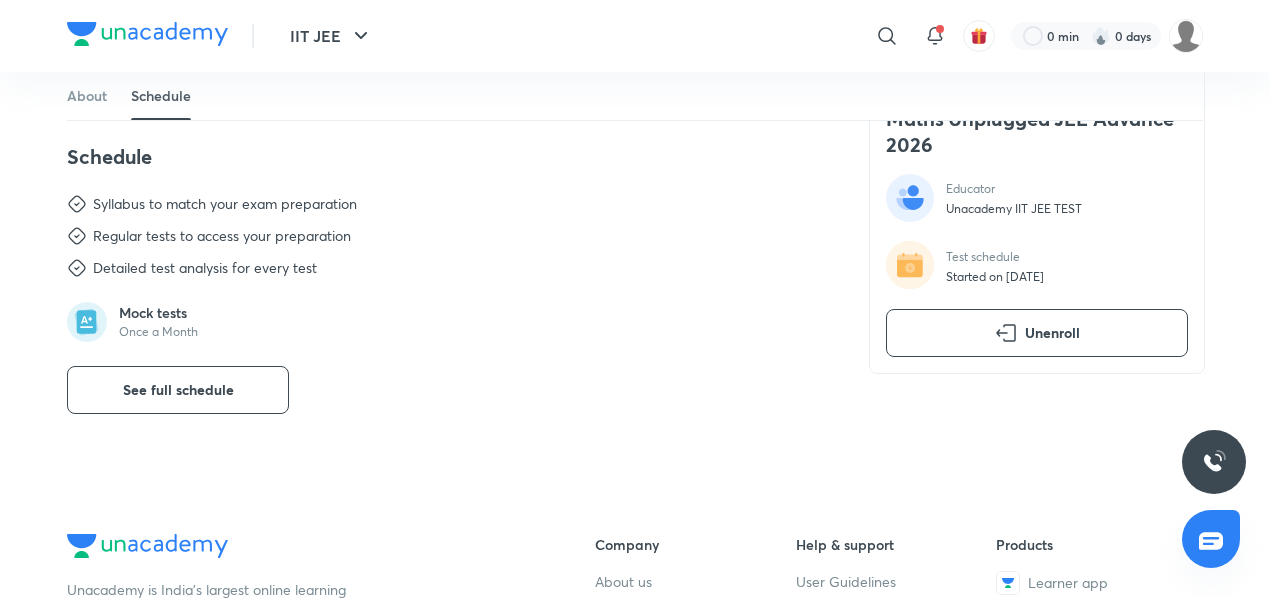 scroll, scrollTop: 897, scrollLeft: 0, axis: vertical 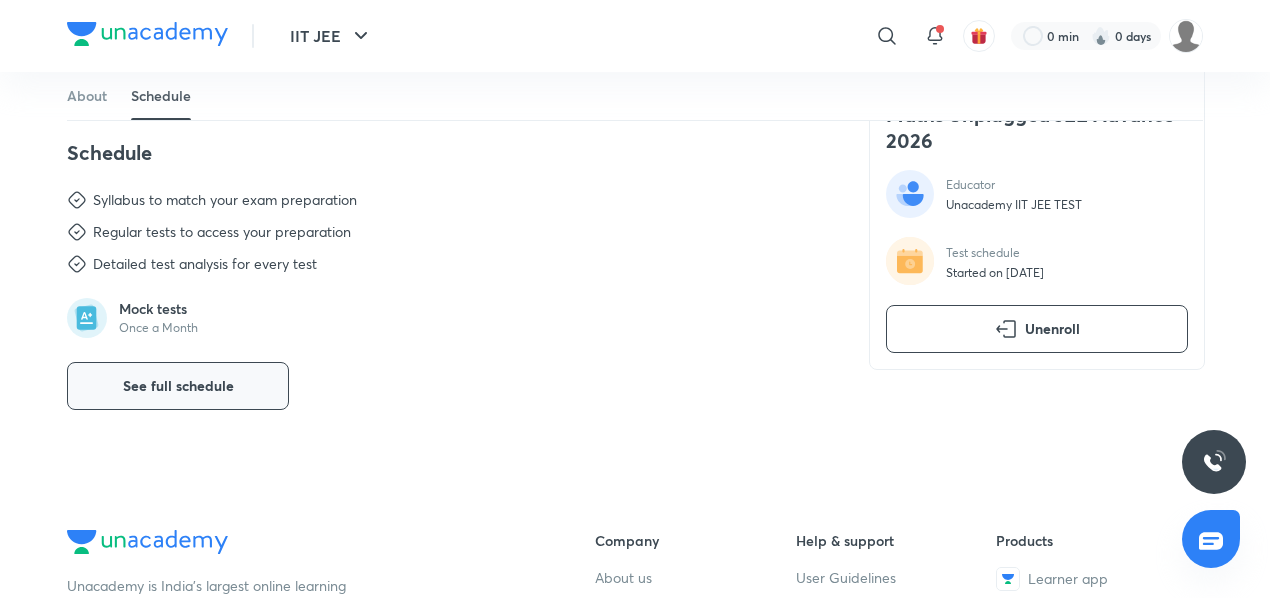 click on "See full schedule" at bounding box center (178, 386) 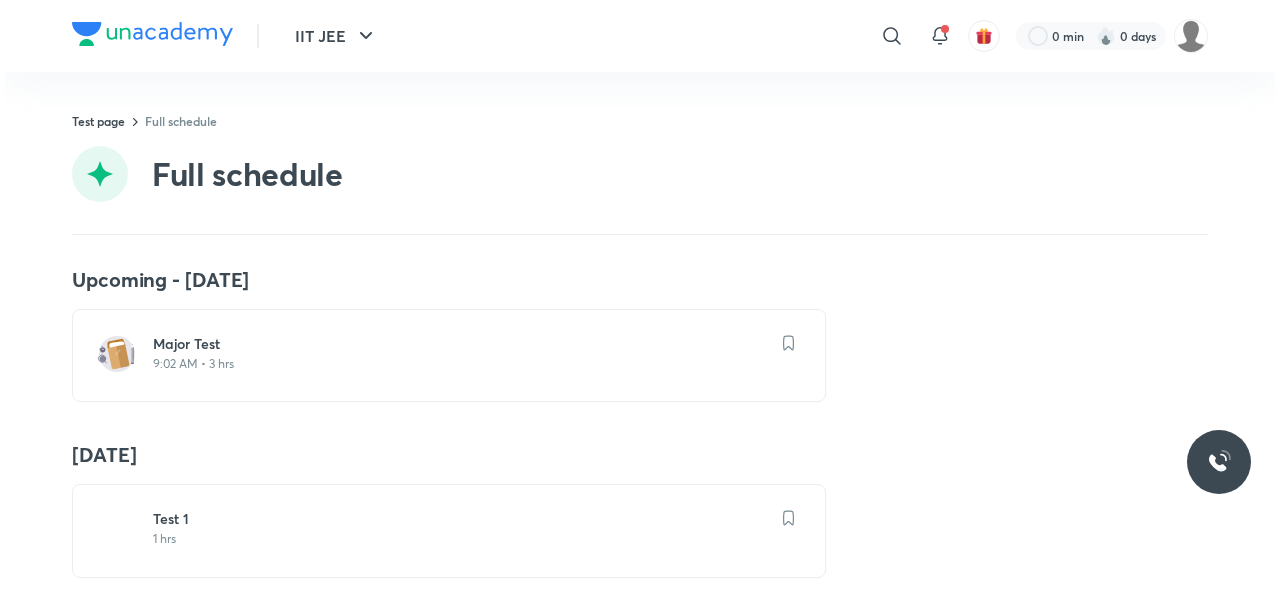 scroll, scrollTop: 0, scrollLeft: 0, axis: both 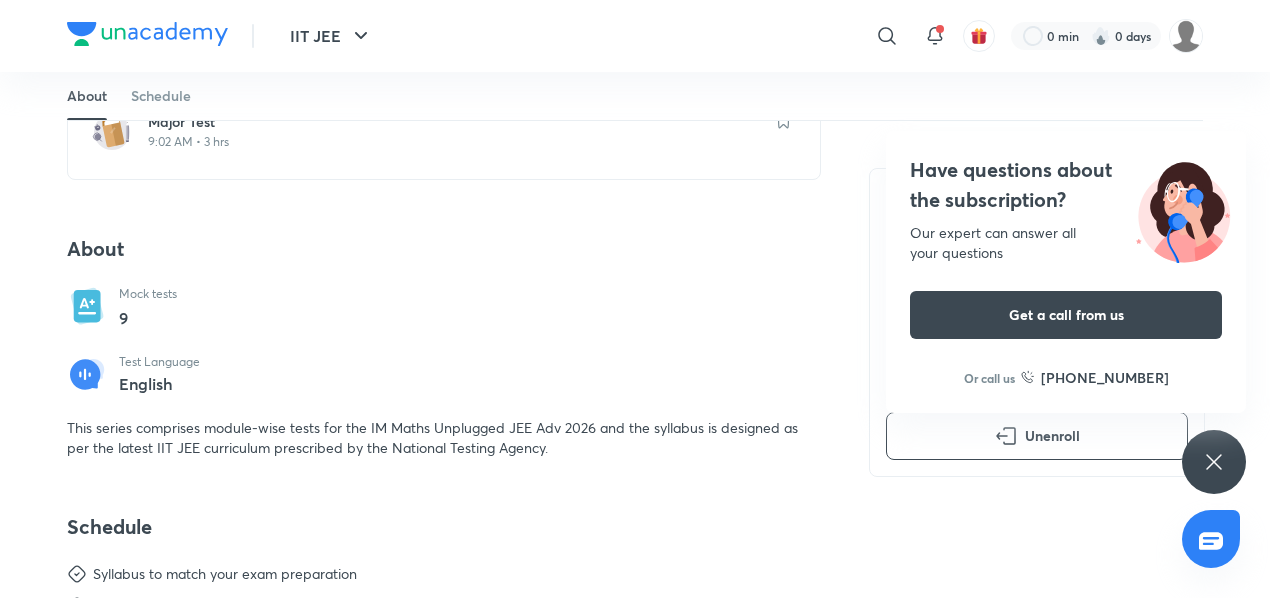 click 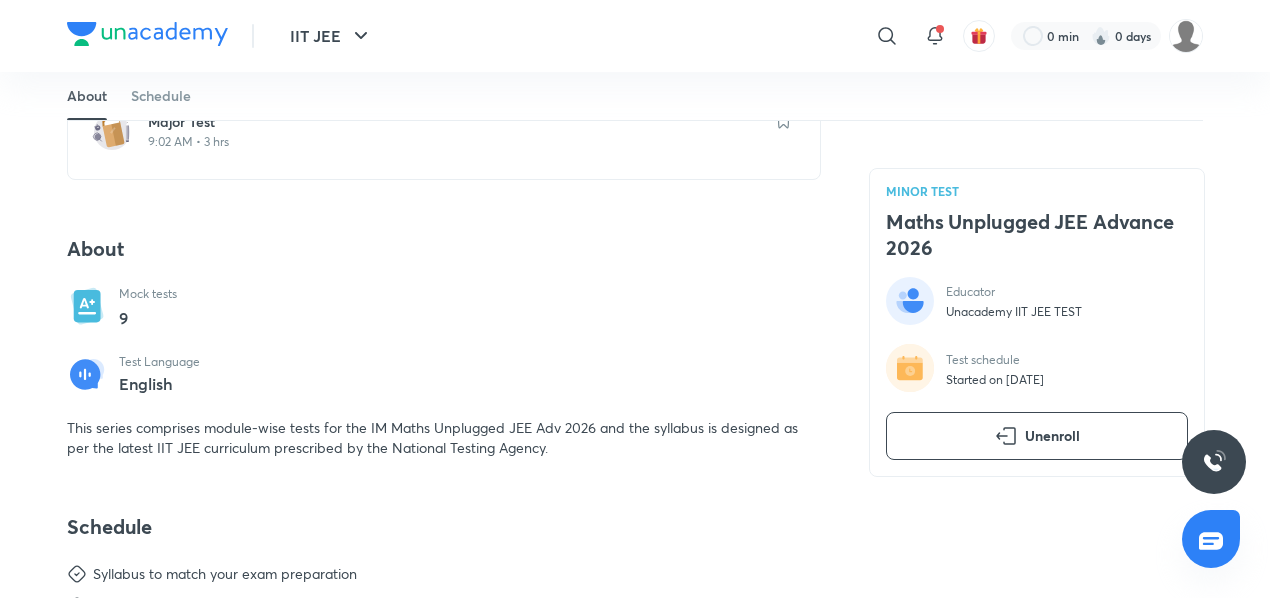 click at bounding box center (1214, 462) 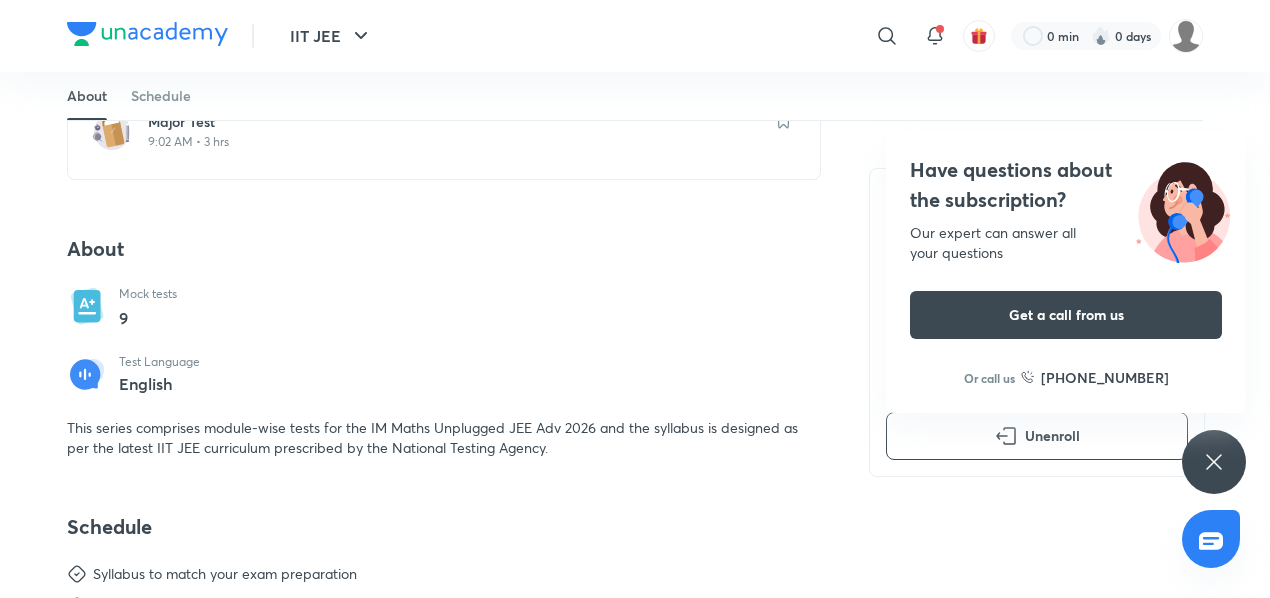 click 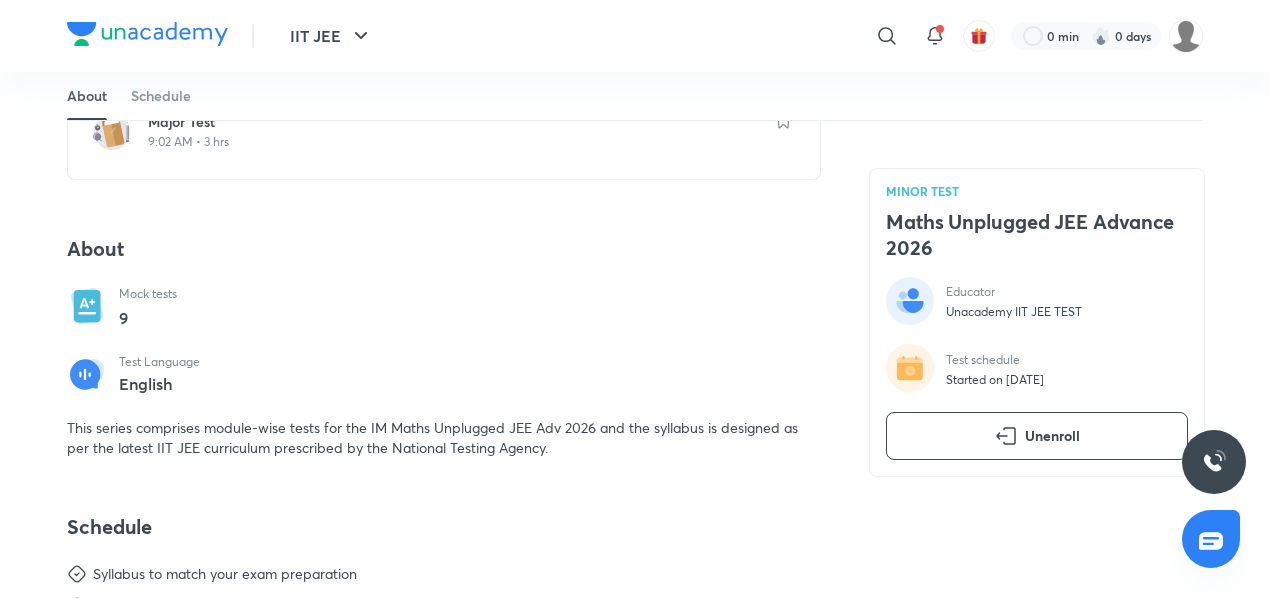 scroll, scrollTop: 0, scrollLeft: 0, axis: both 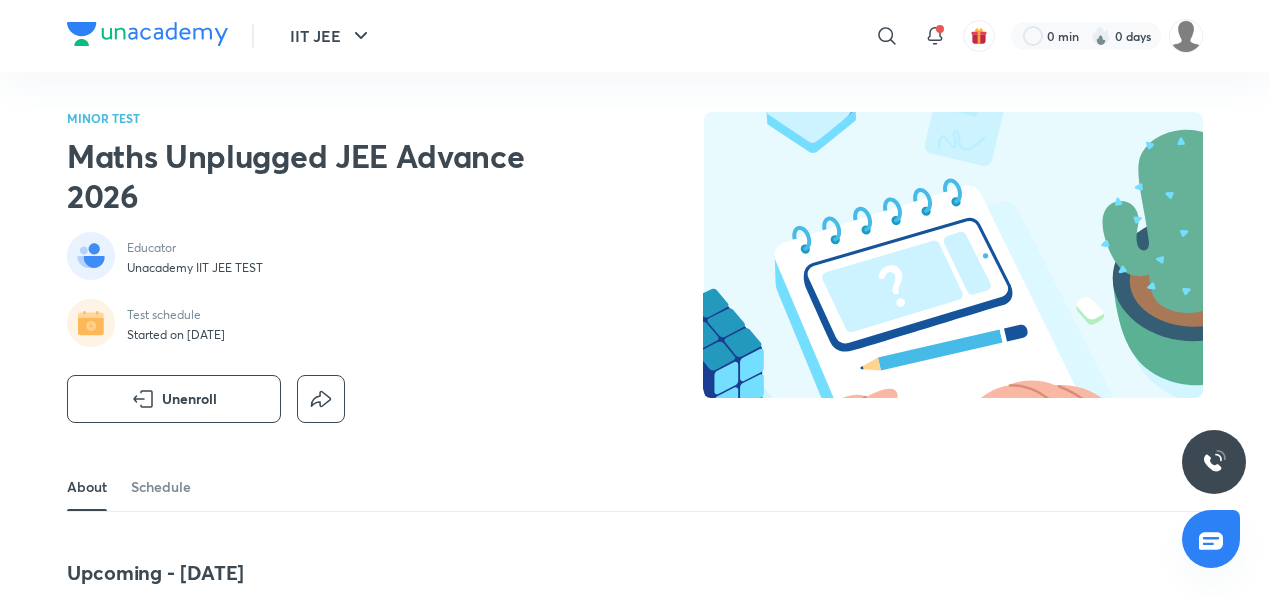 click on "MINOR TEST" at bounding box center (323, 118) 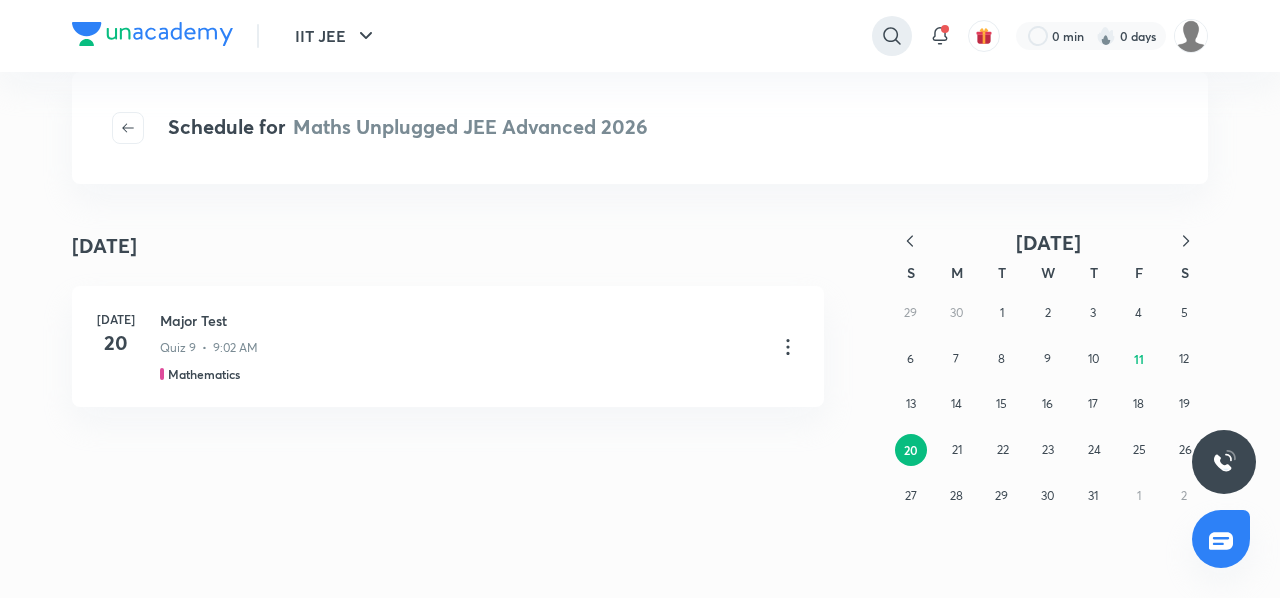 click 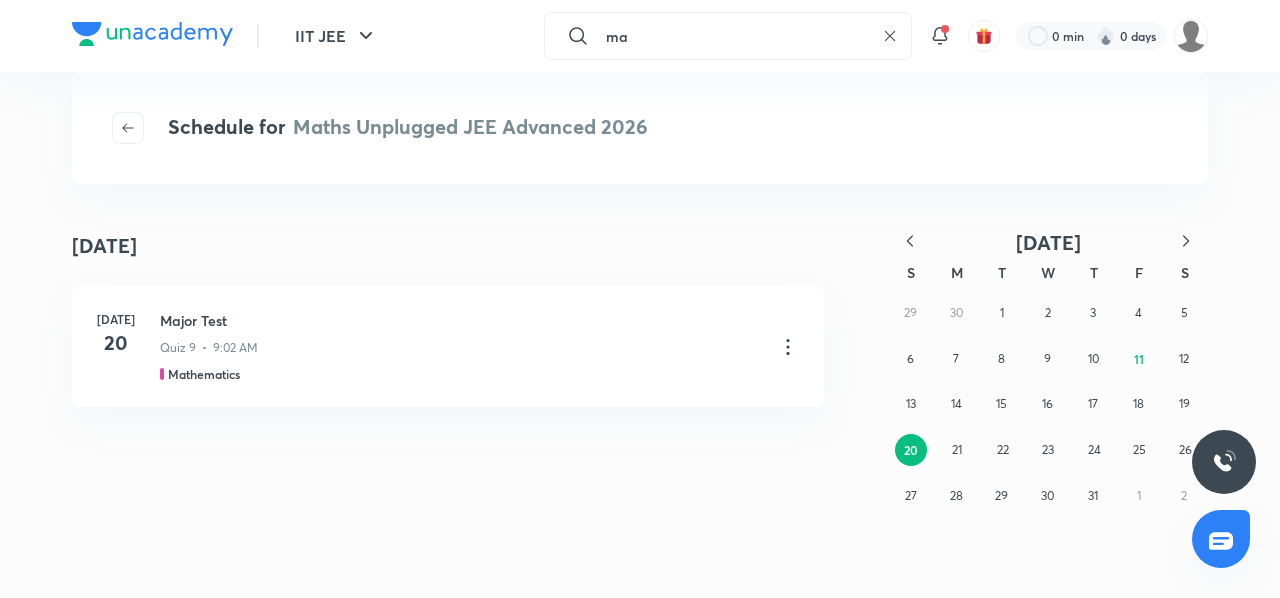 type on "m" 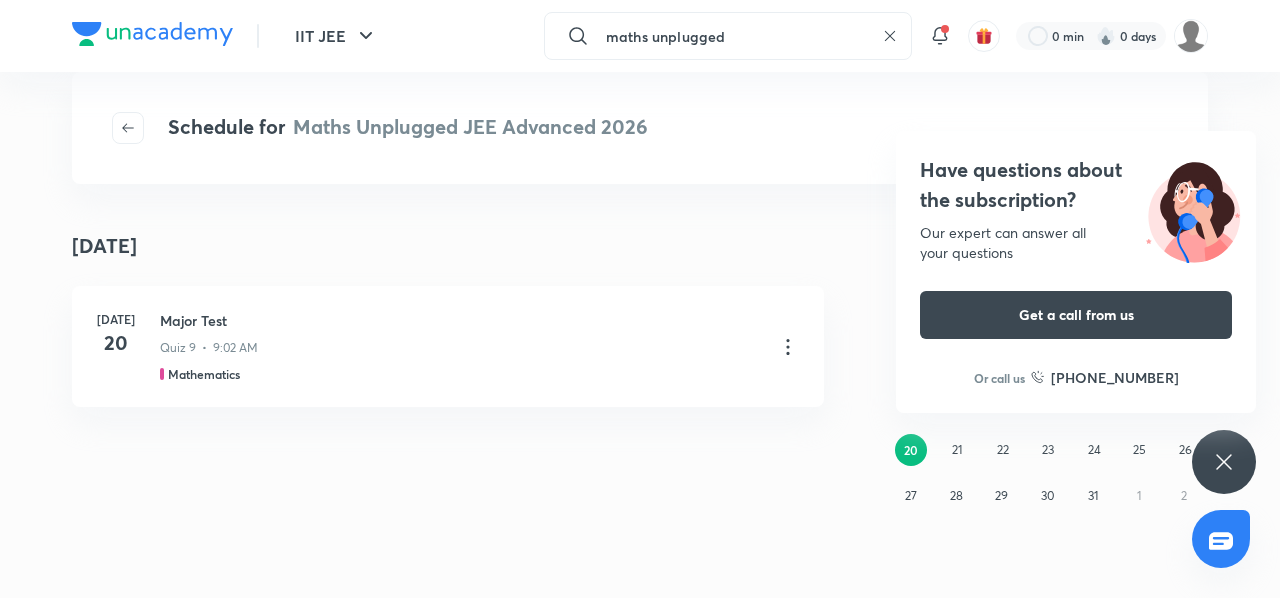 type on "maths unplugged" 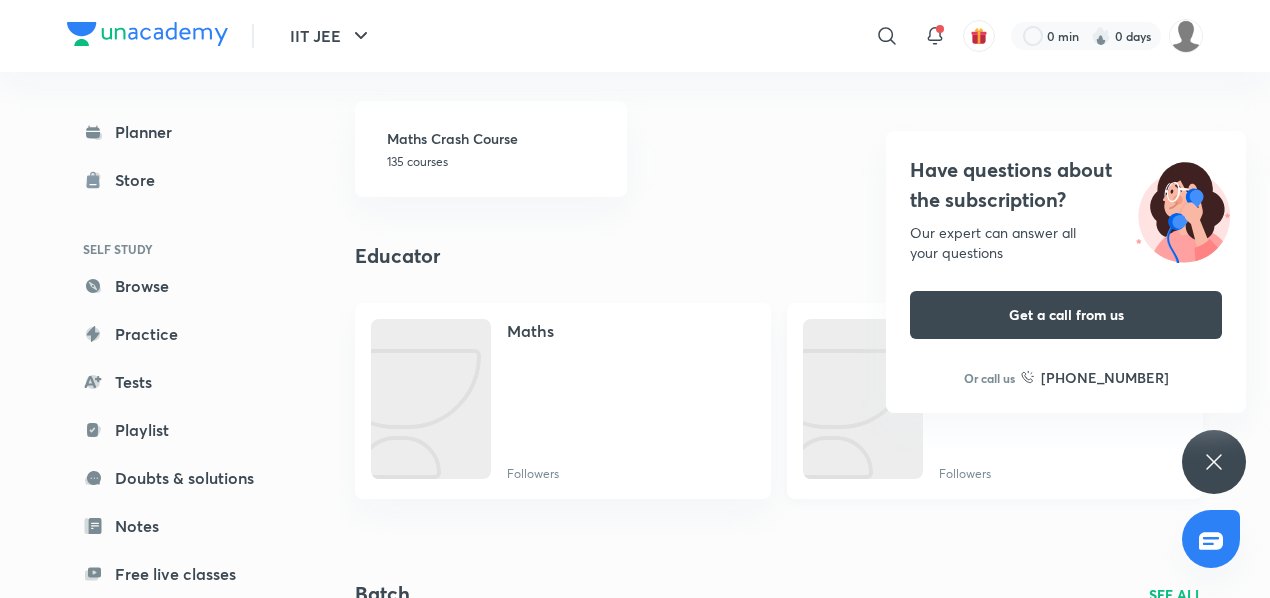 scroll, scrollTop: 127, scrollLeft: 0, axis: vertical 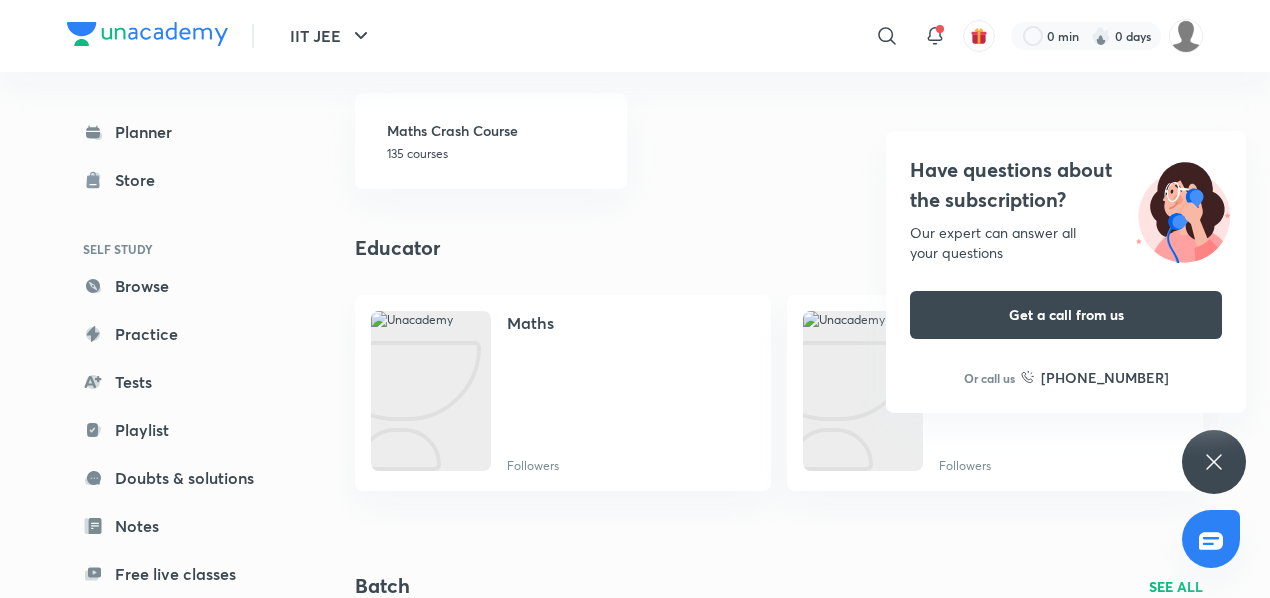 click 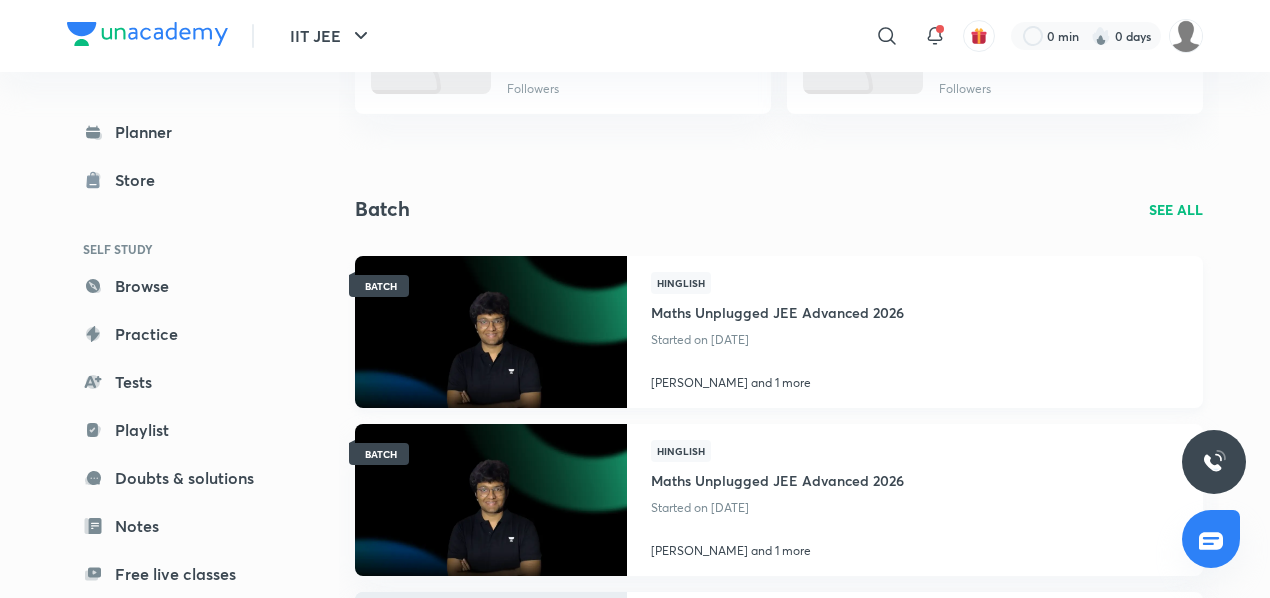 scroll, scrollTop: 513, scrollLeft: 0, axis: vertical 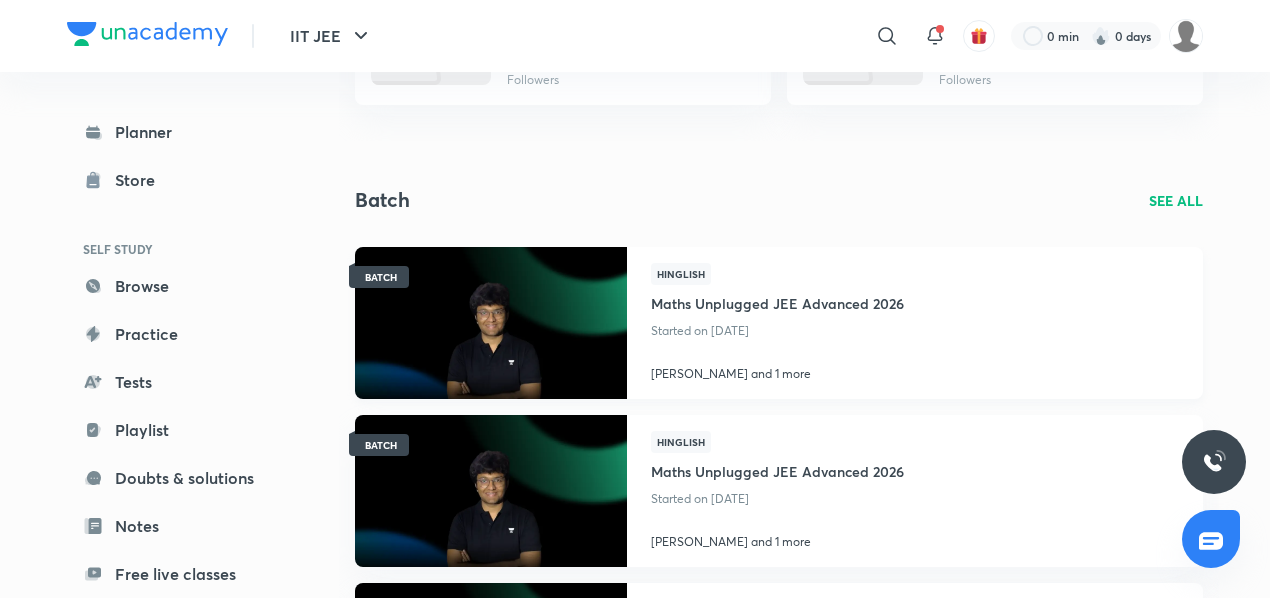 click at bounding box center [490, 322] 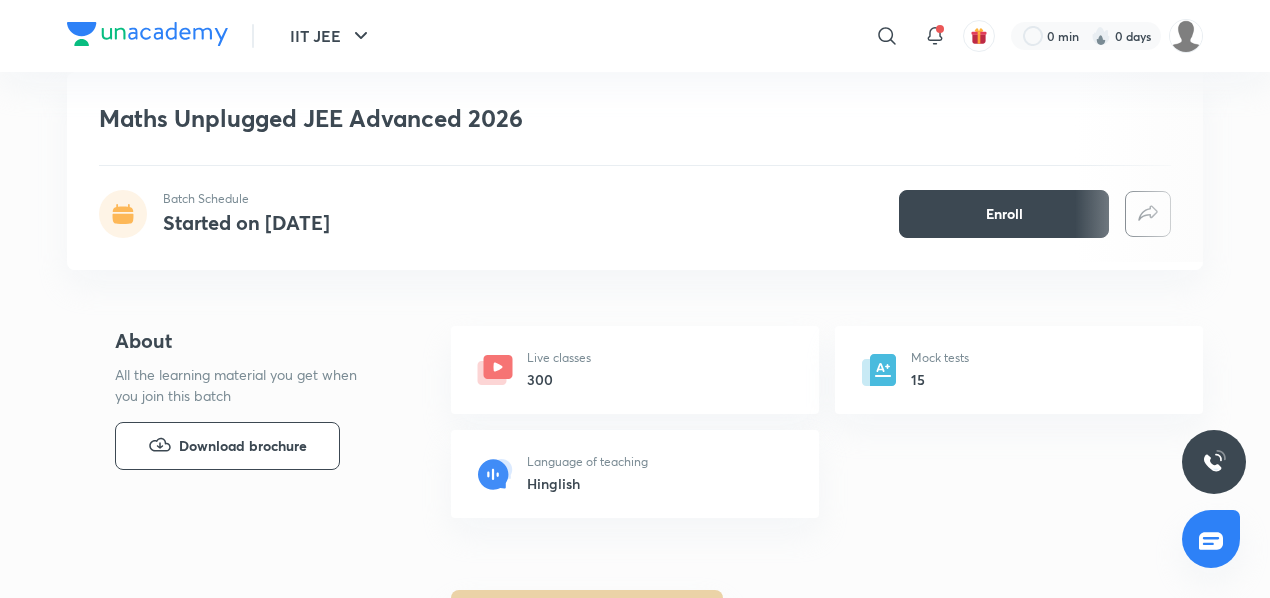 scroll, scrollTop: 663, scrollLeft: 0, axis: vertical 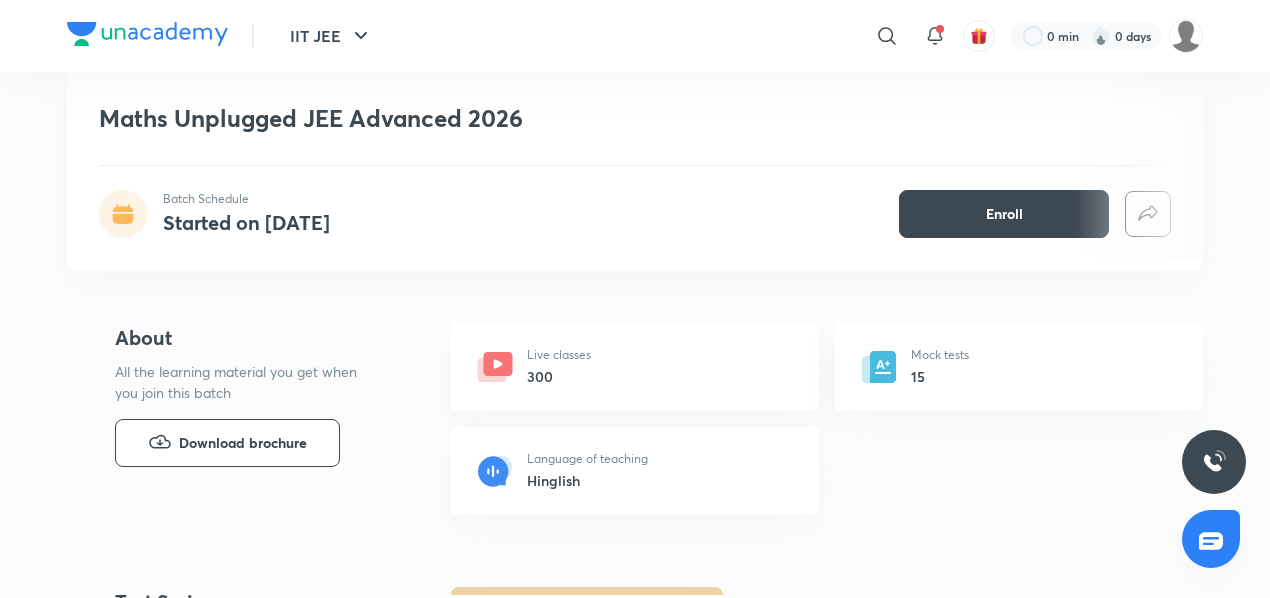 click on "Live classes 300" at bounding box center (635, 367) 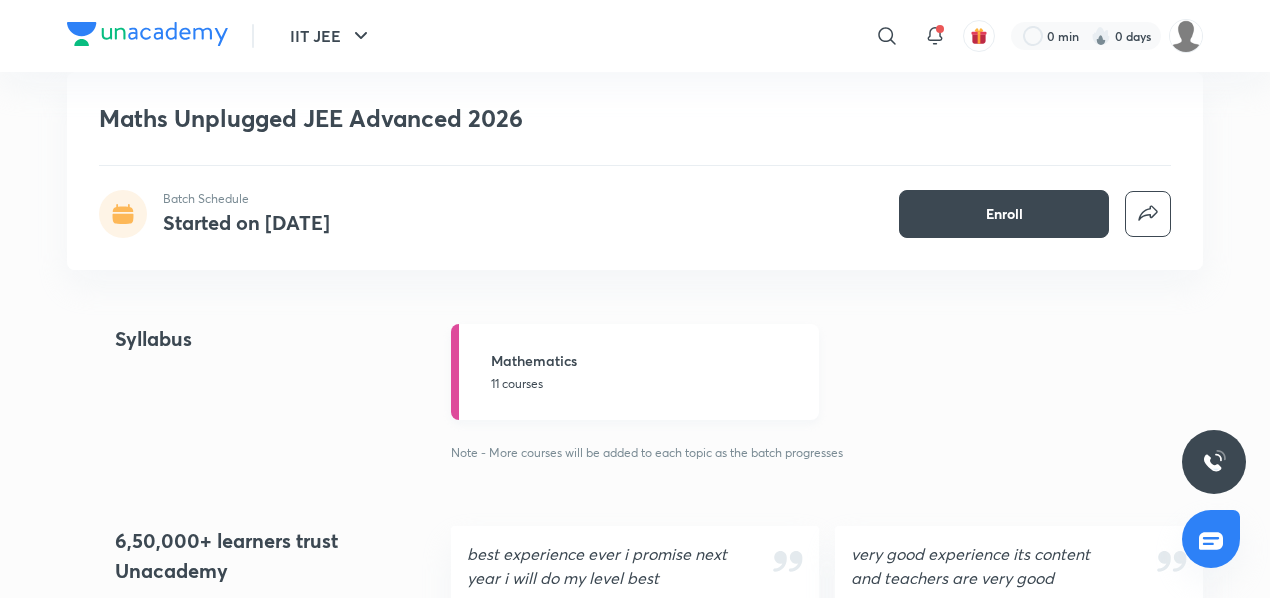 scroll, scrollTop: 1691, scrollLeft: 0, axis: vertical 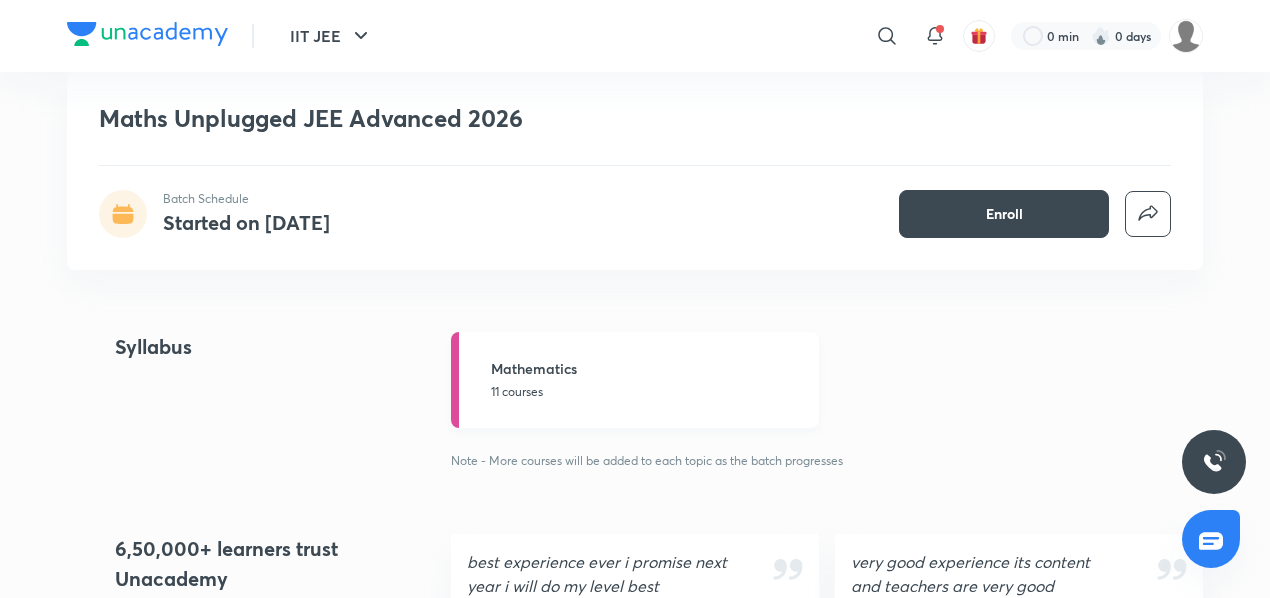 click on "Mathematics" at bounding box center (649, 368) 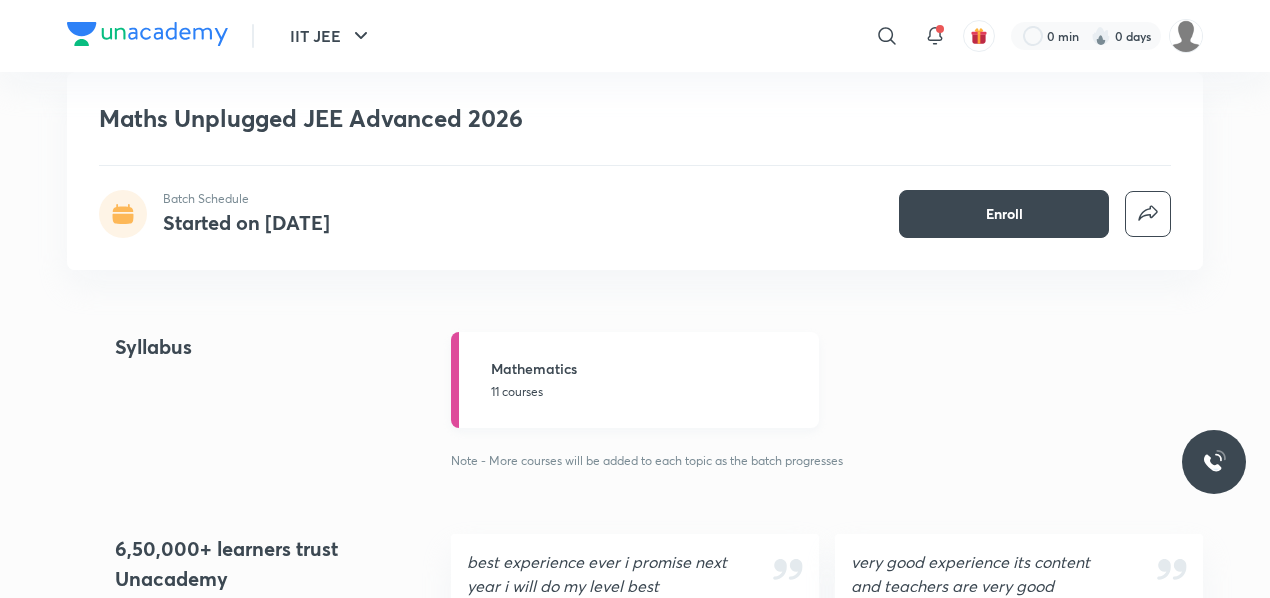 scroll, scrollTop: 0, scrollLeft: 0, axis: both 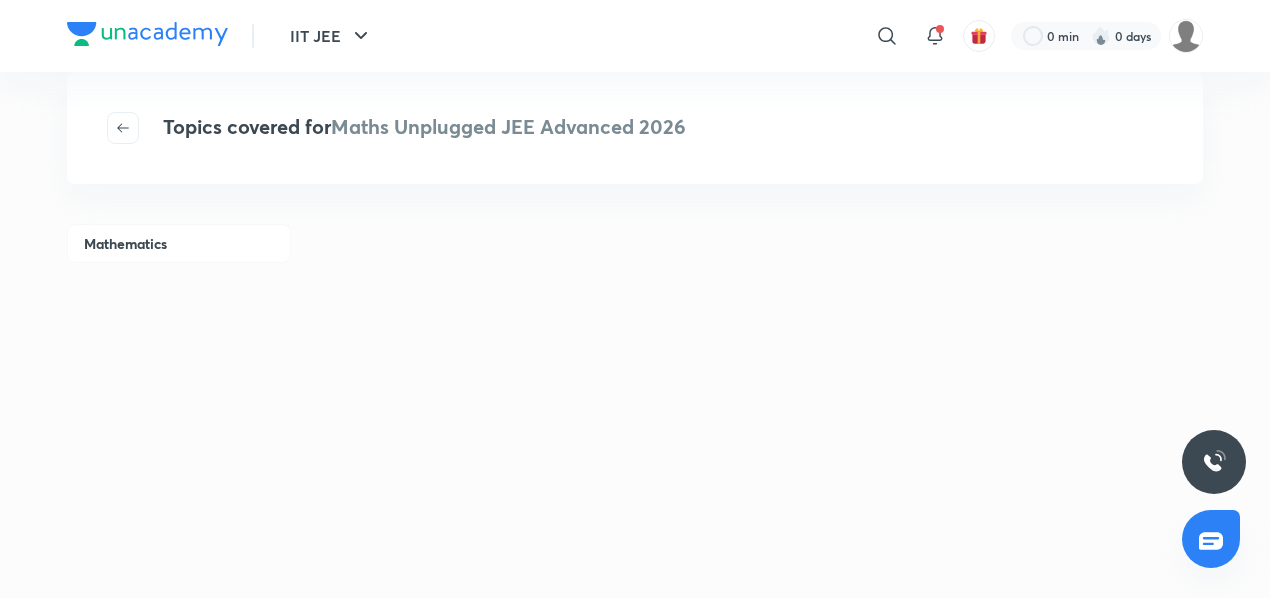 click on "Mathematics" at bounding box center (179, 243) 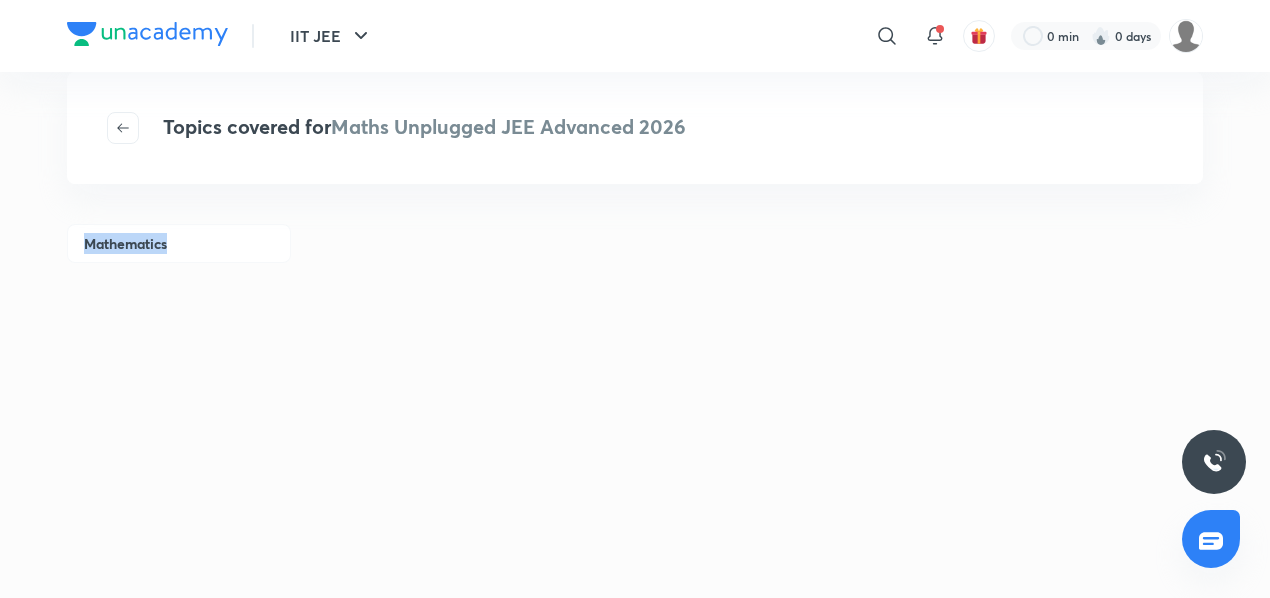 click on "Mathematics" at bounding box center [179, 243] 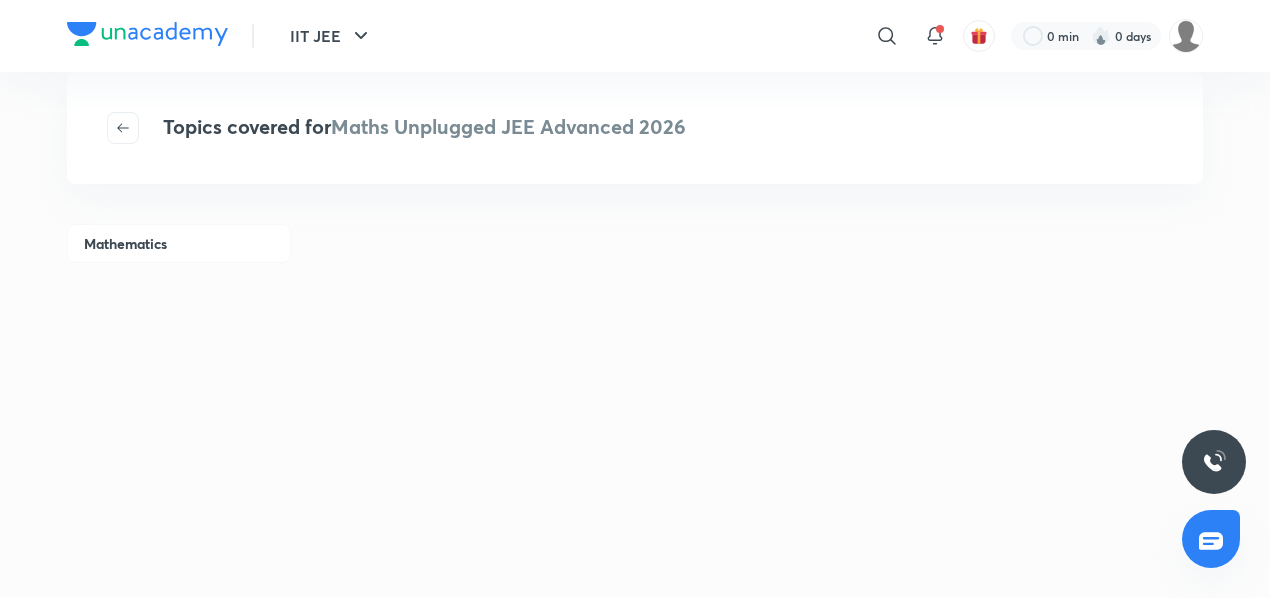click on "Mathematics" at bounding box center (179, 243) 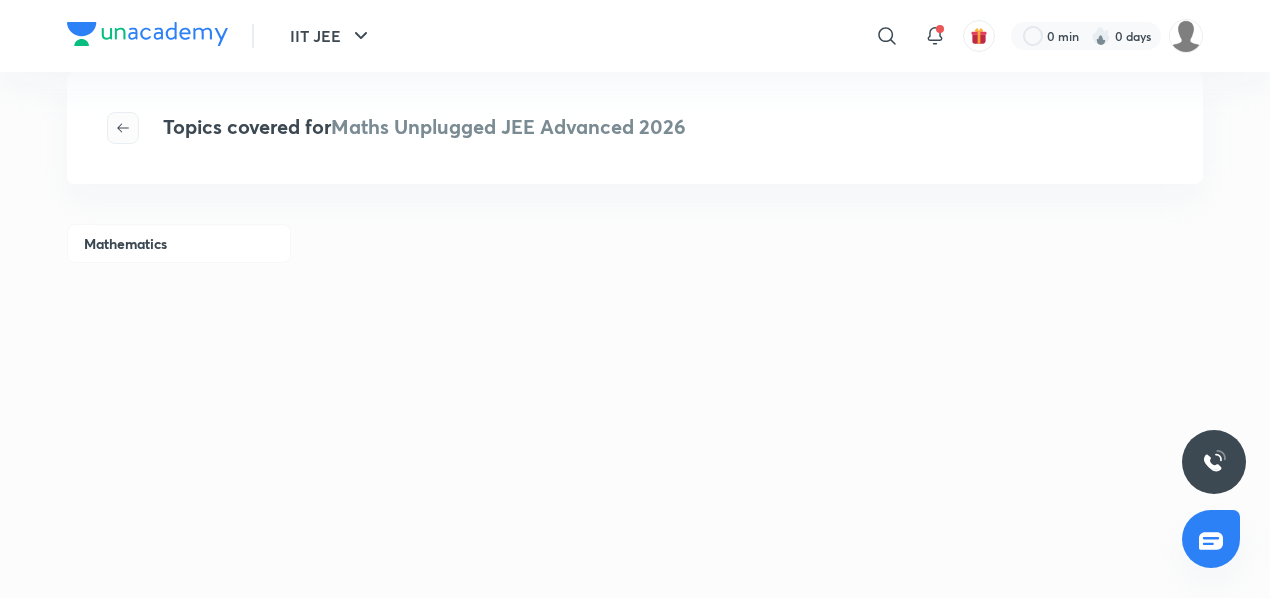 click 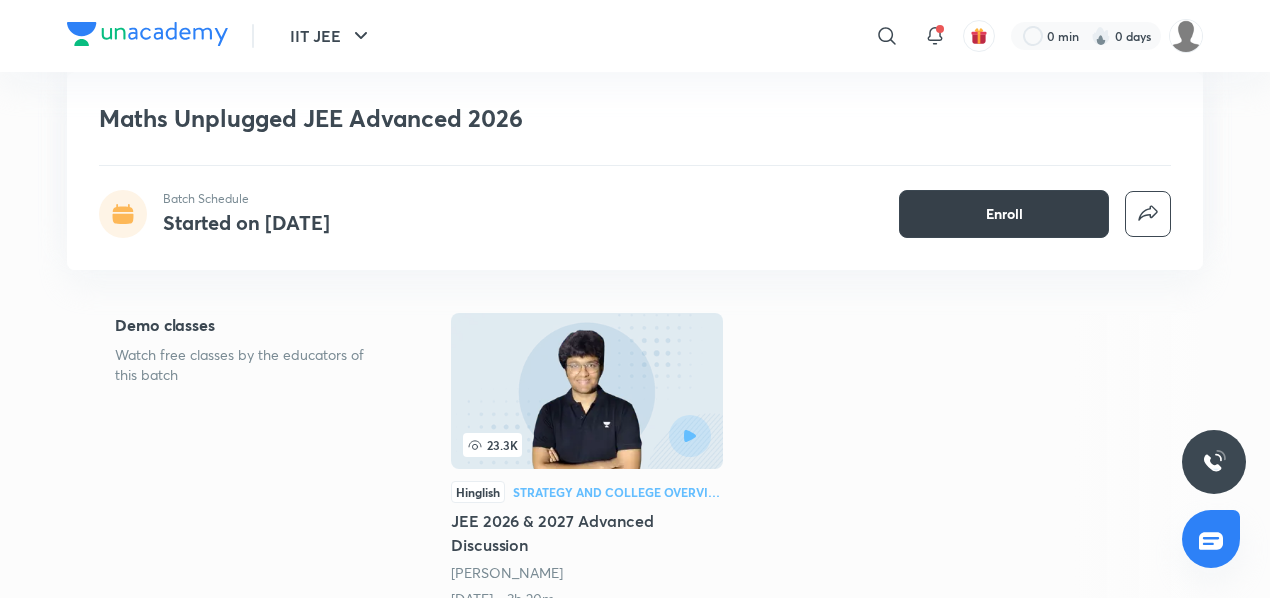 scroll, scrollTop: 312, scrollLeft: 0, axis: vertical 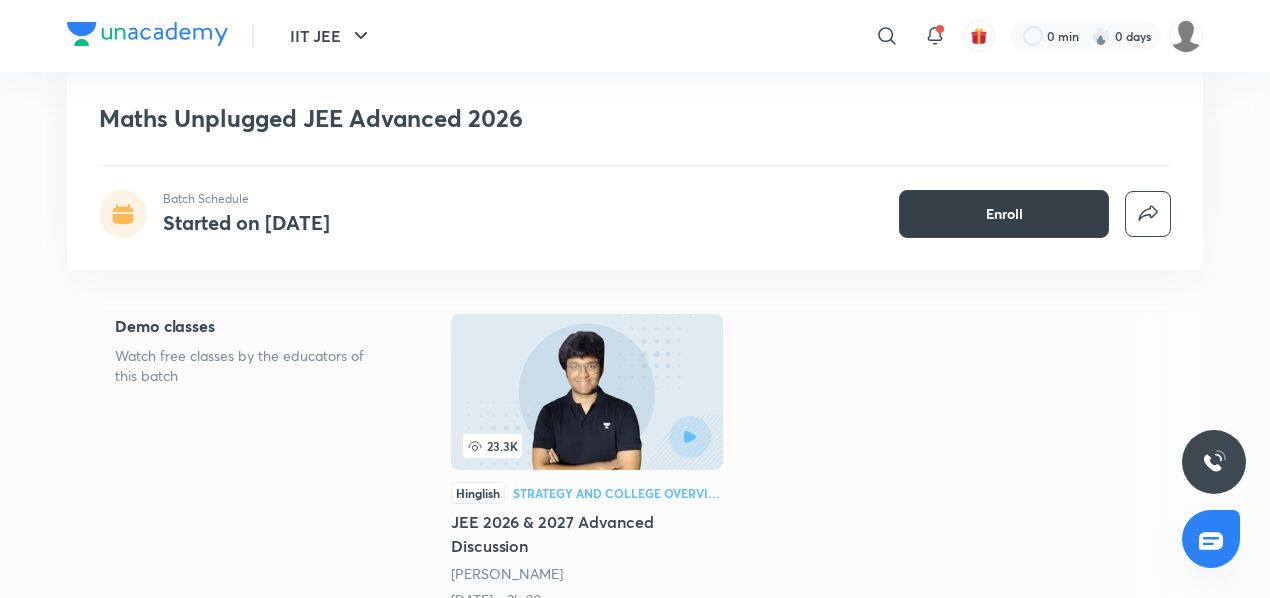 click on "Enroll" at bounding box center (1004, 214) 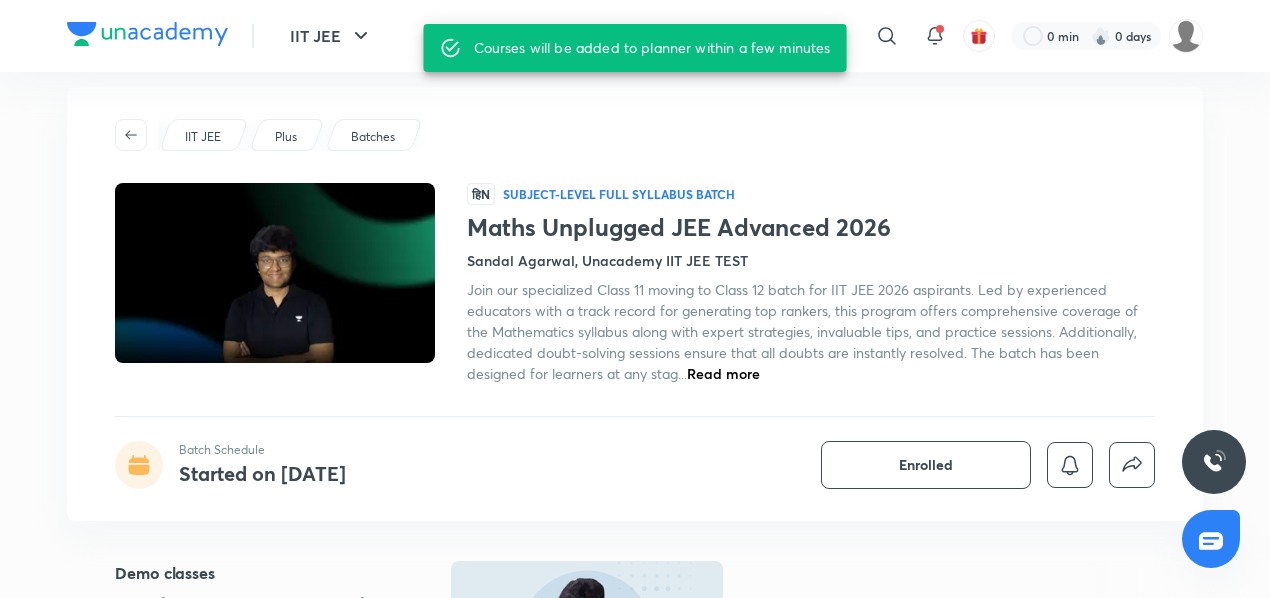 scroll, scrollTop: 0, scrollLeft: 0, axis: both 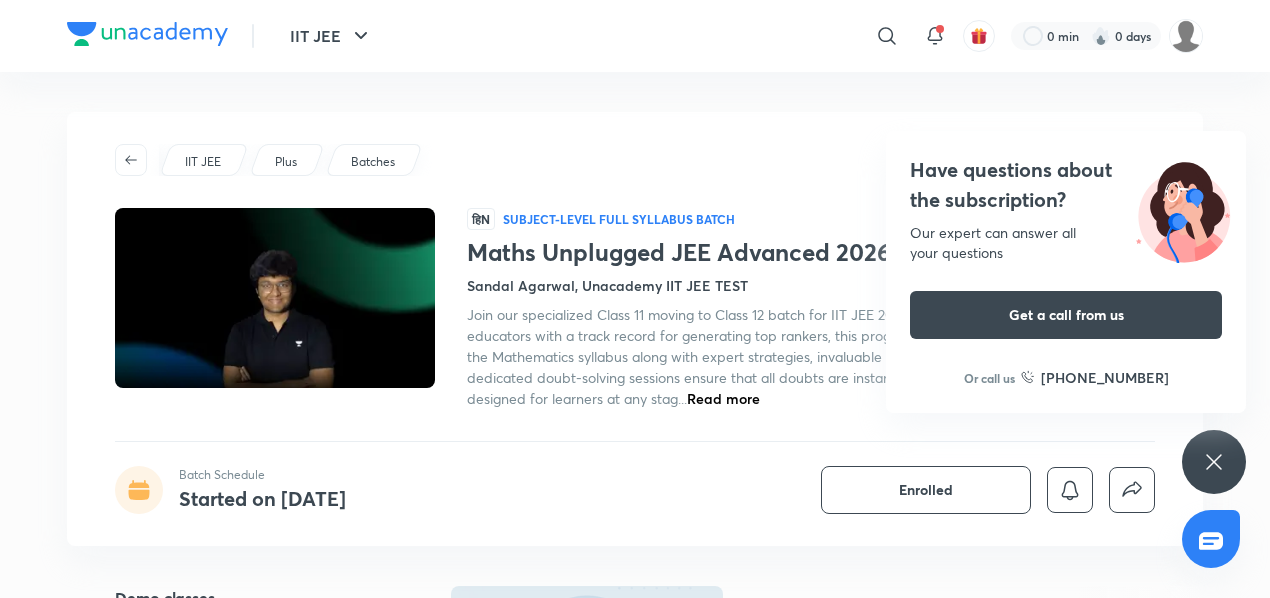 click 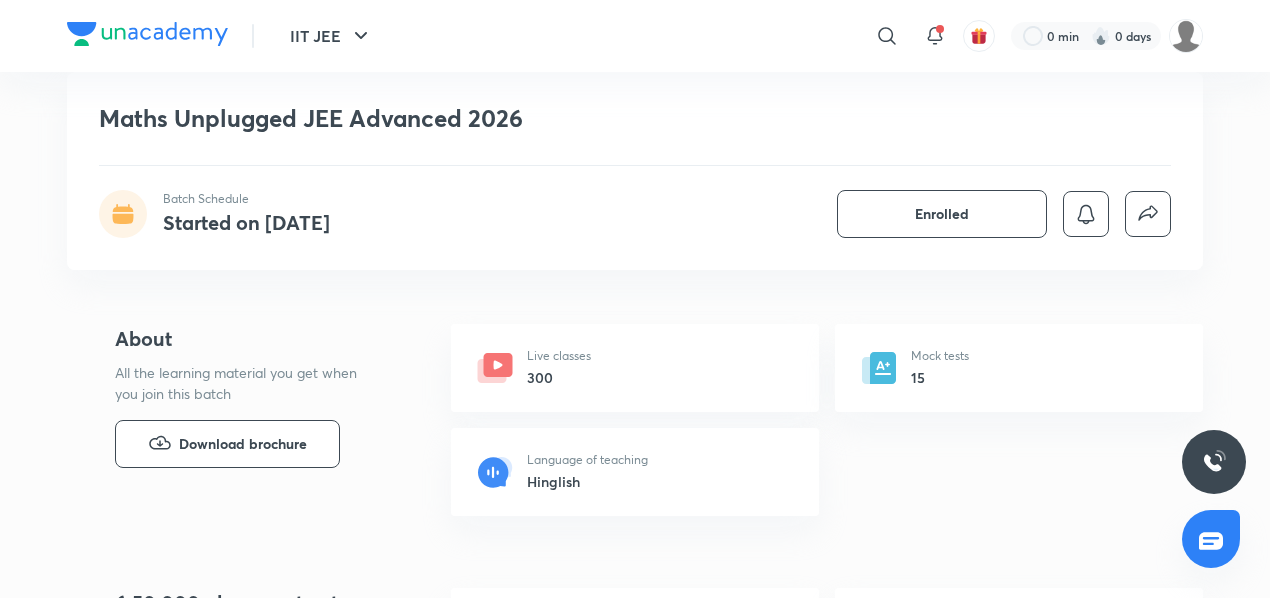 scroll, scrollTop: 1857, scrollLeft: 0, axis: vertical 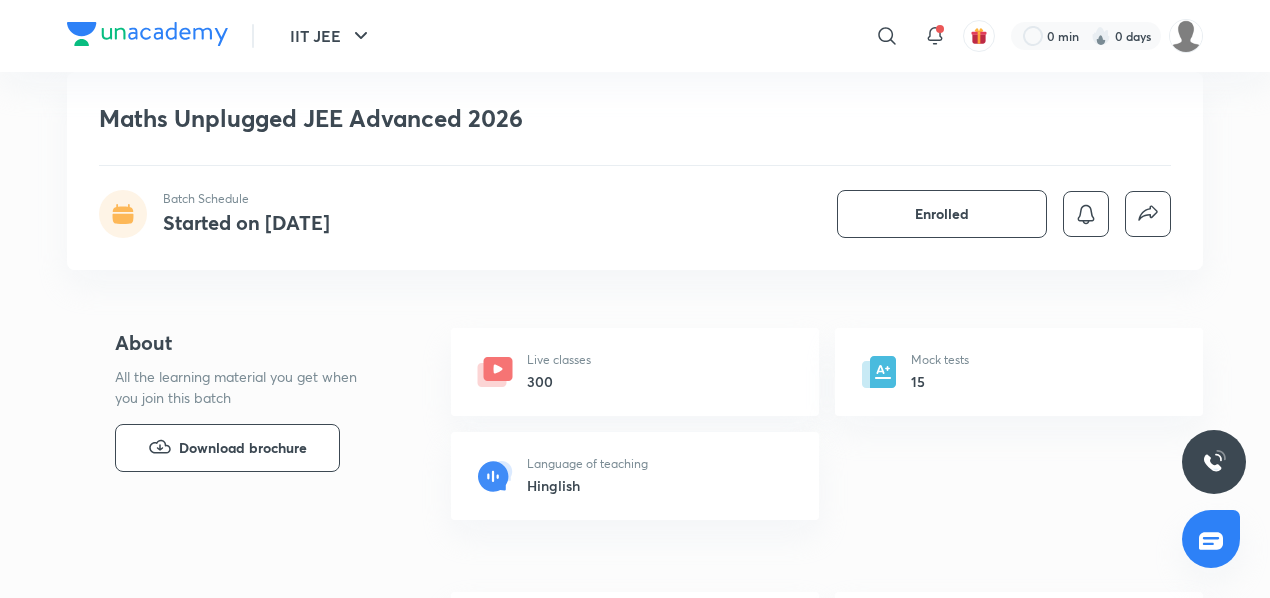 click on "Live classes" at bounding box center (559, 360) 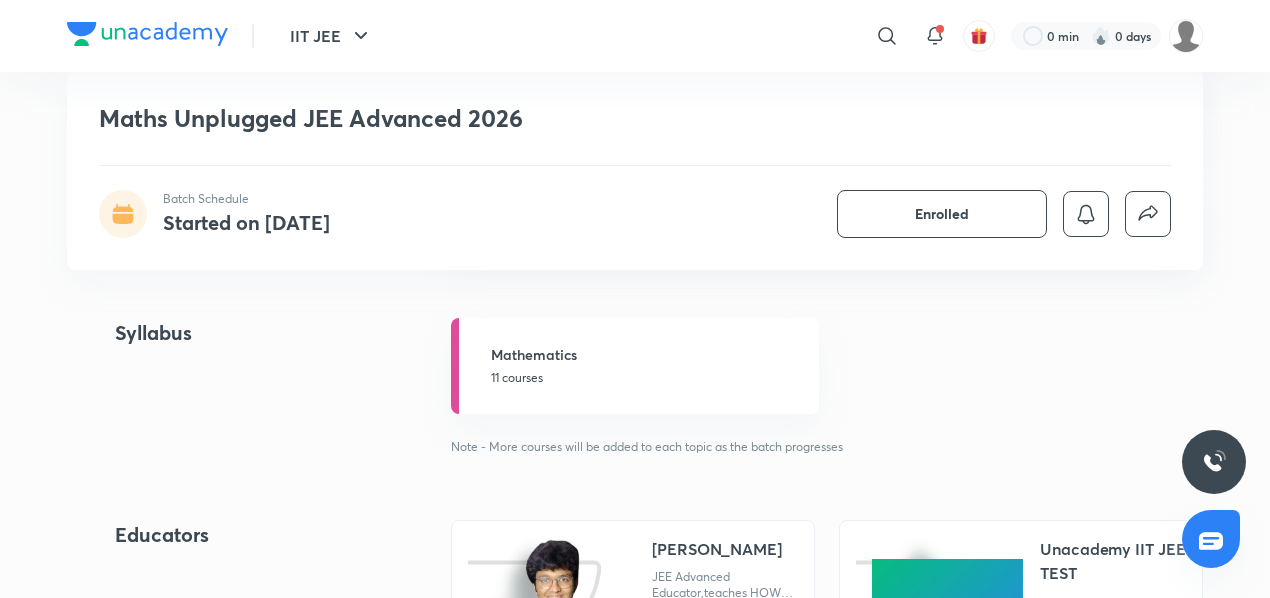 scroll, scrollTop: 1363, scrollLeft: 0, axis: vertical 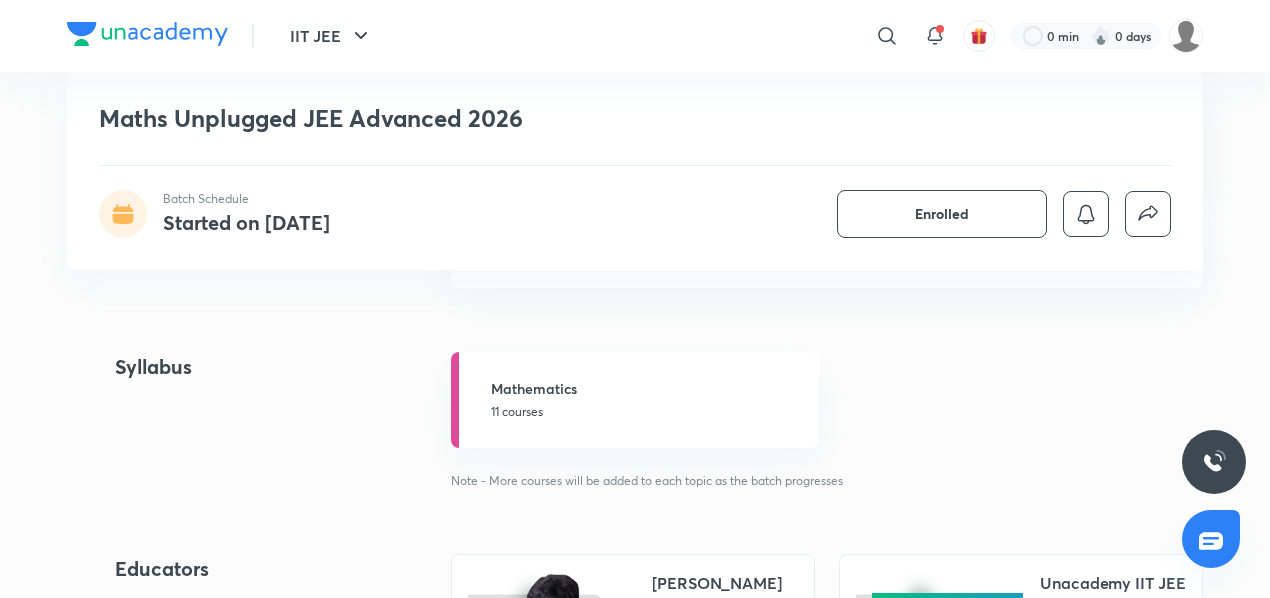 click on "Mathematics" at bounding box center [649, 388] 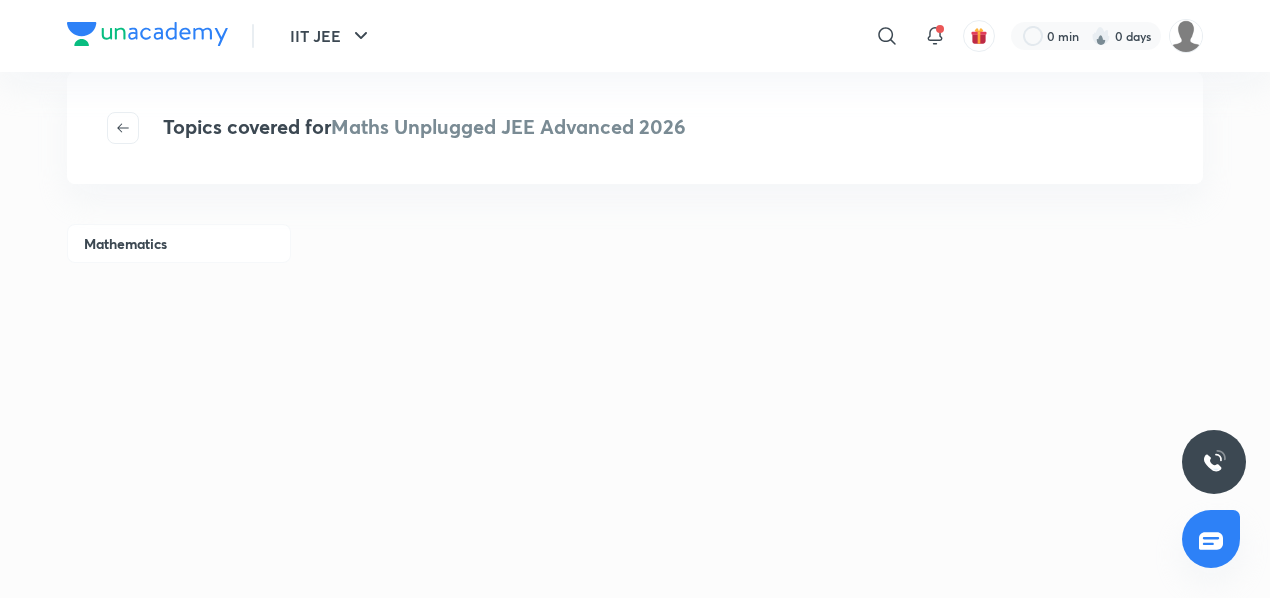 scroll, scrollTop: 106, scrollLeft: 0, axis: vertical 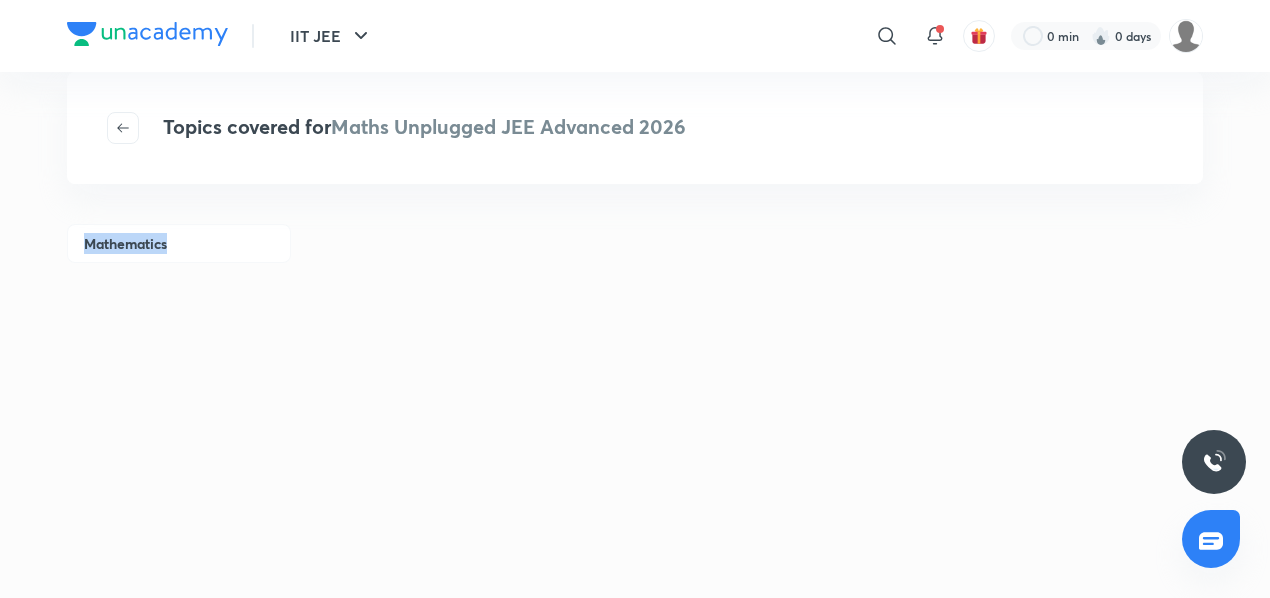 click on "Mathematics" at bounding box center (179, 243) 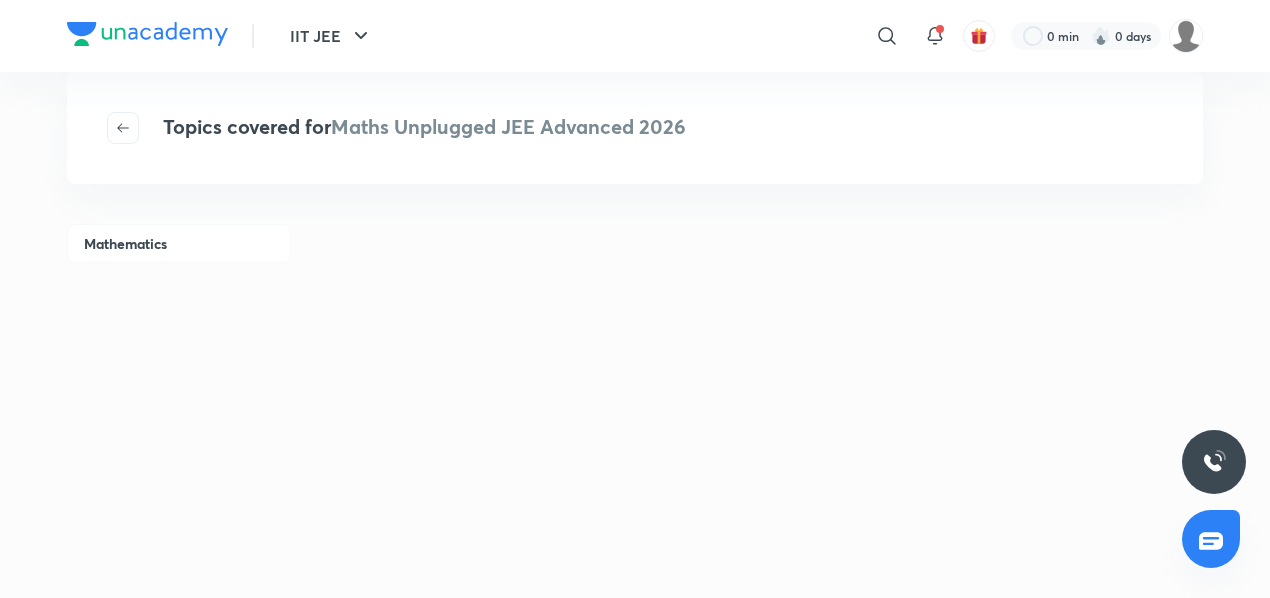 click at bounding box center (775, 516) 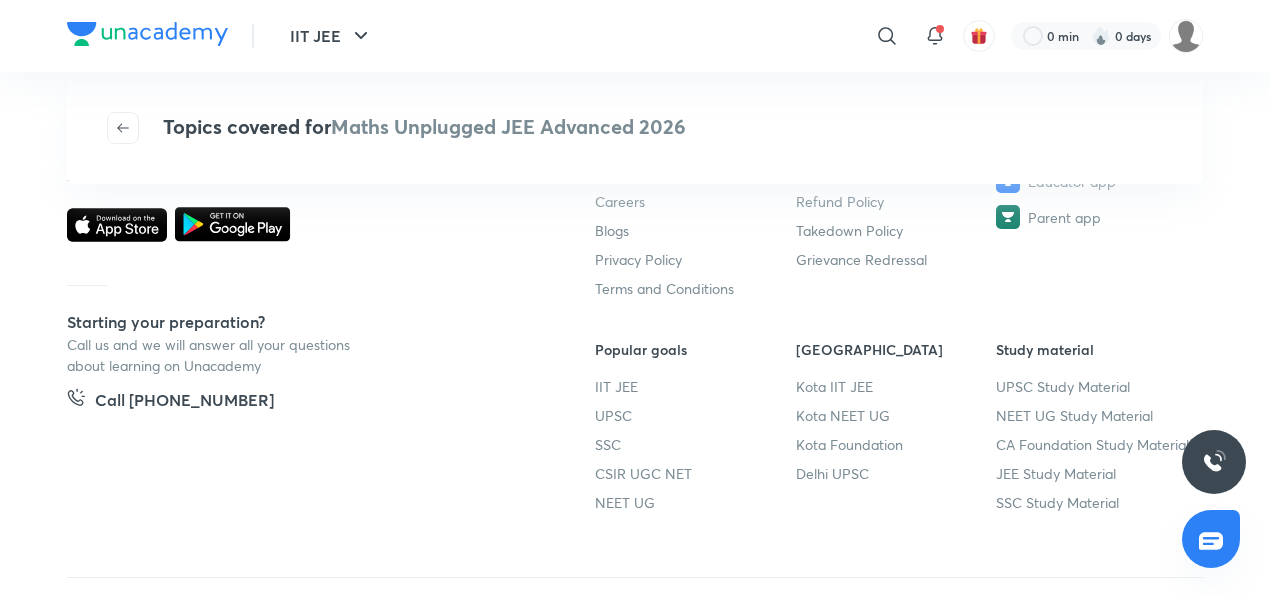 scroll, scrollTop: 0, scrollLeft: 0, axis: both 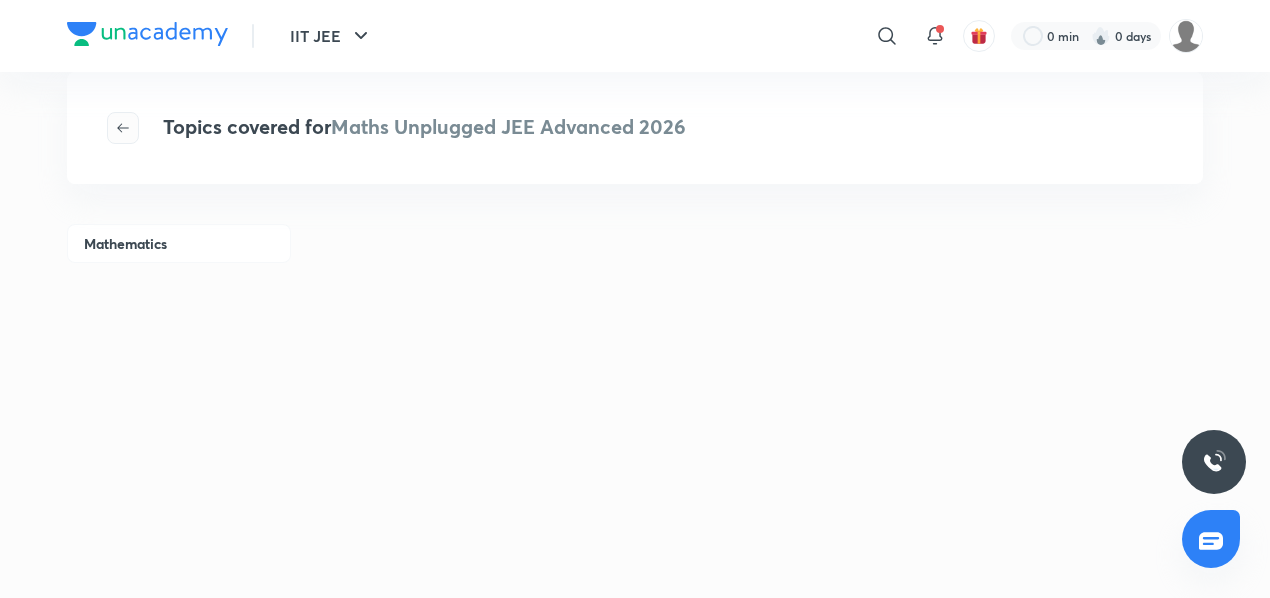 click 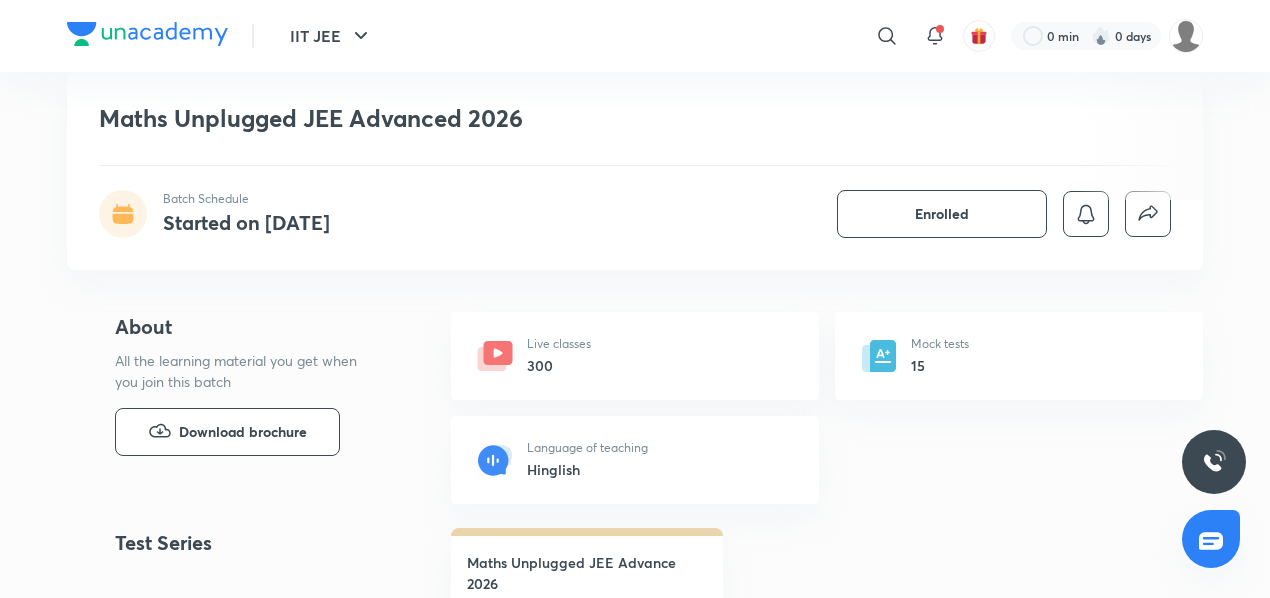 click on "Live classes 300" at bounding box center [635, 356] 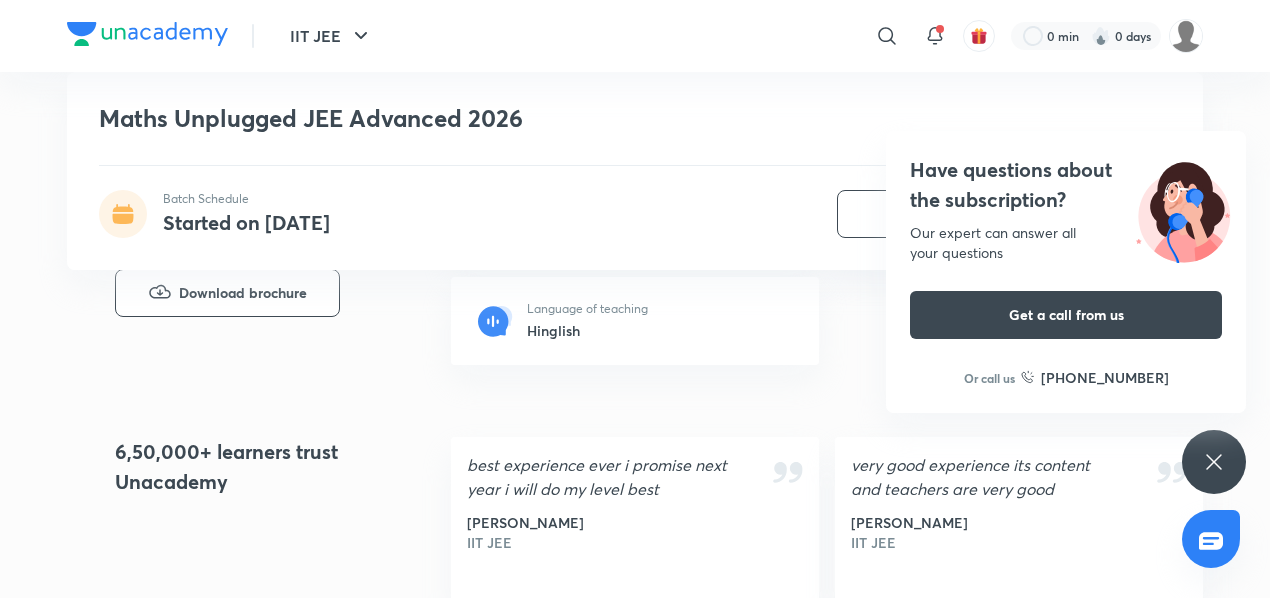 scroll, scrollTop: 2010, scrollLeft: 0, axis: vertical 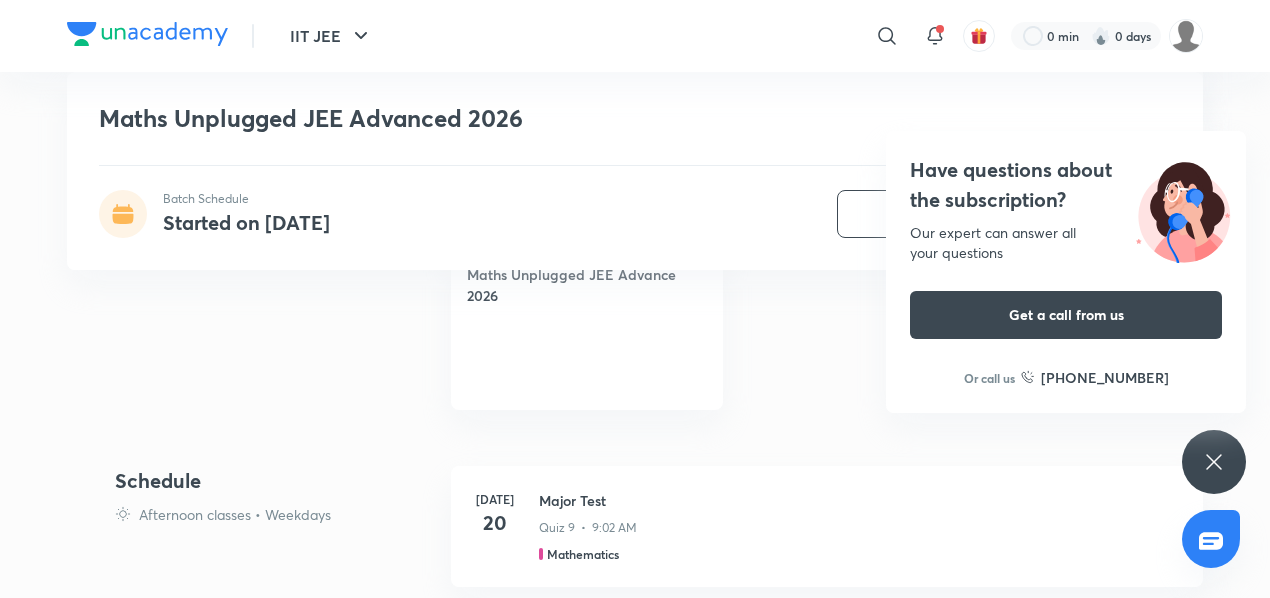 click 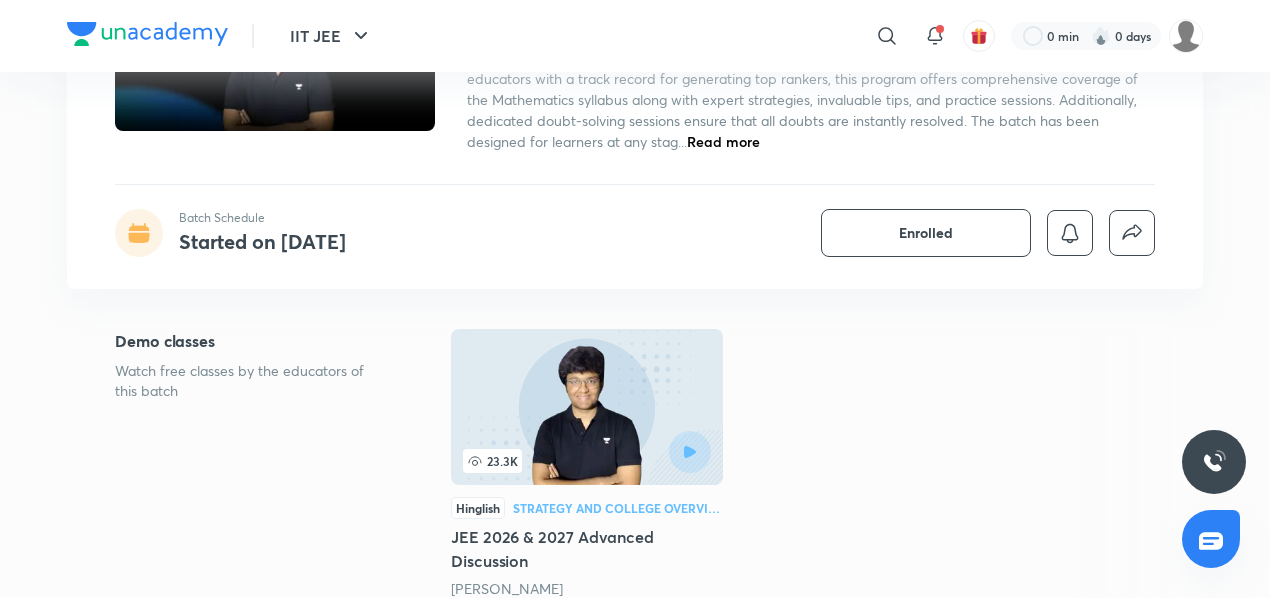 scroll, scrollTop: 260, scrollLeft: 0, axis: vertical 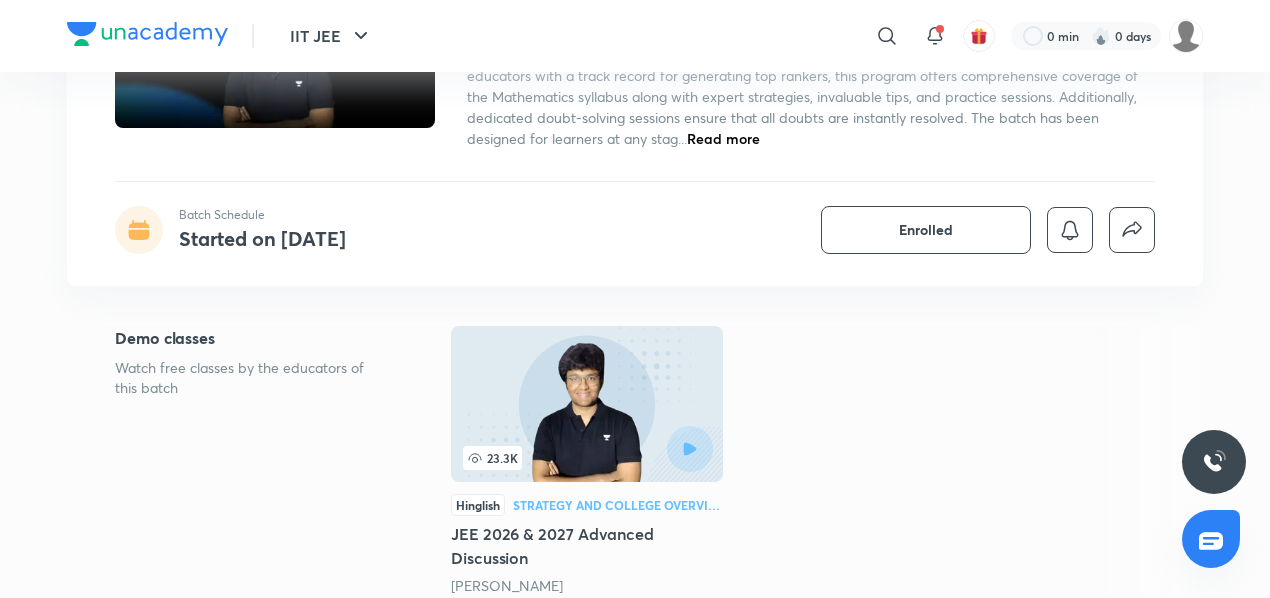 click at bounding box center (690, 449) 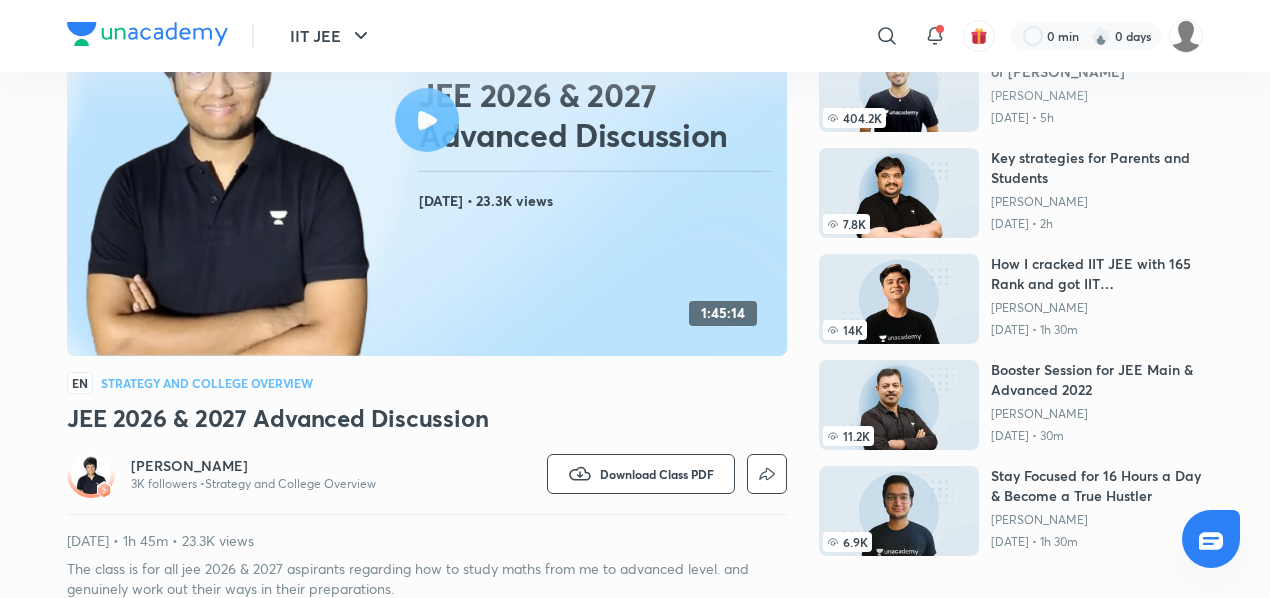 scroll, scrollTop: 0, scrollLeft: 0, axis: both 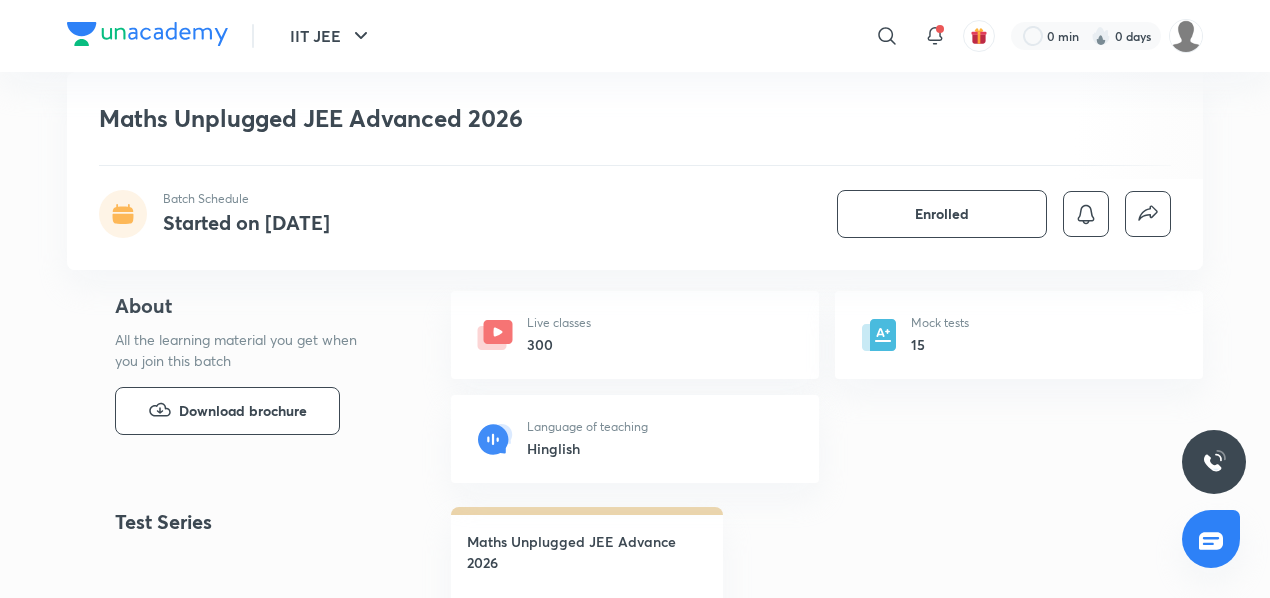 click on "Live classes" at bounding box center [559, 323] 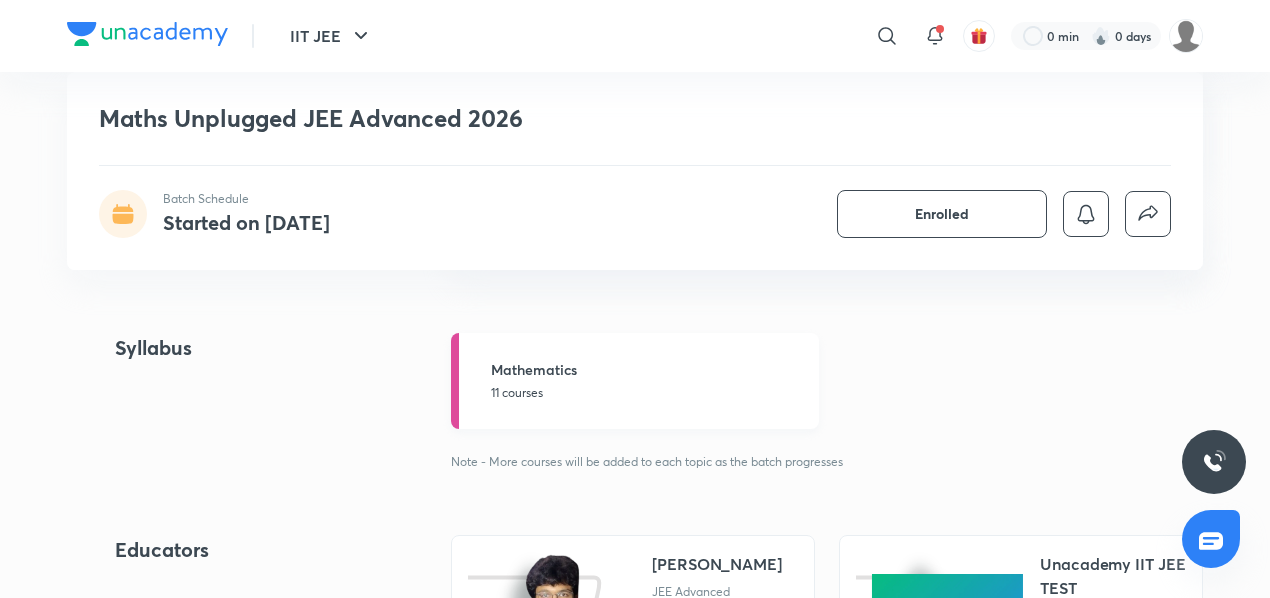 click on "11 courses" at bounding box center [649, 393] 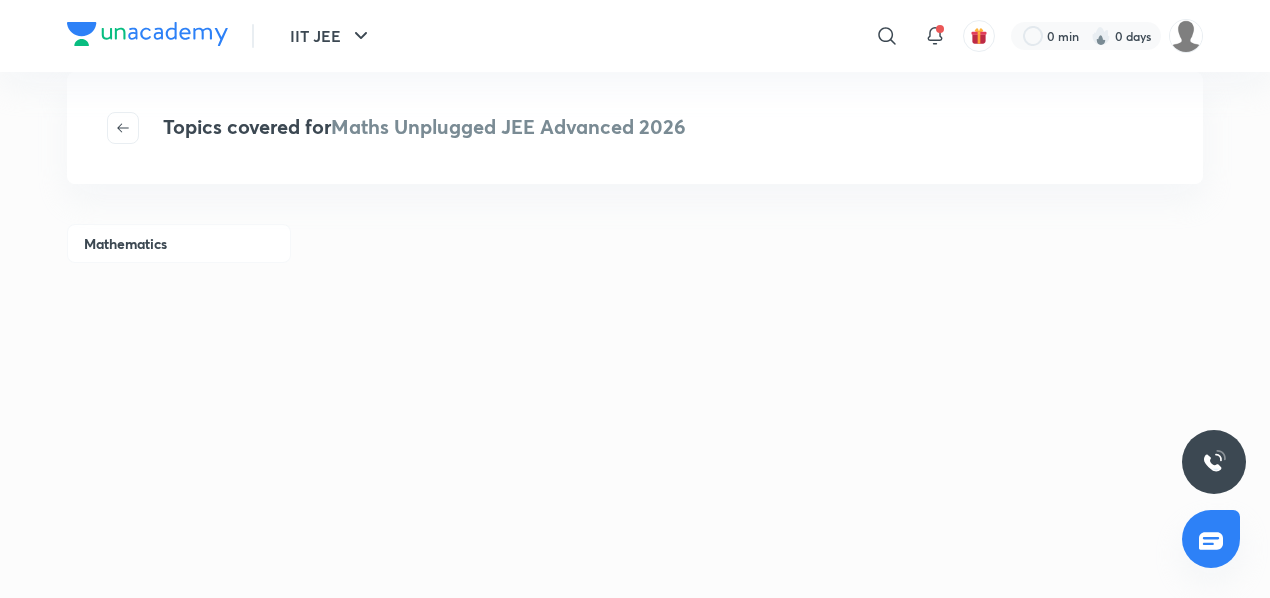 scroll, scrollTop: 144, scrollLeft: 0, axis: vertical 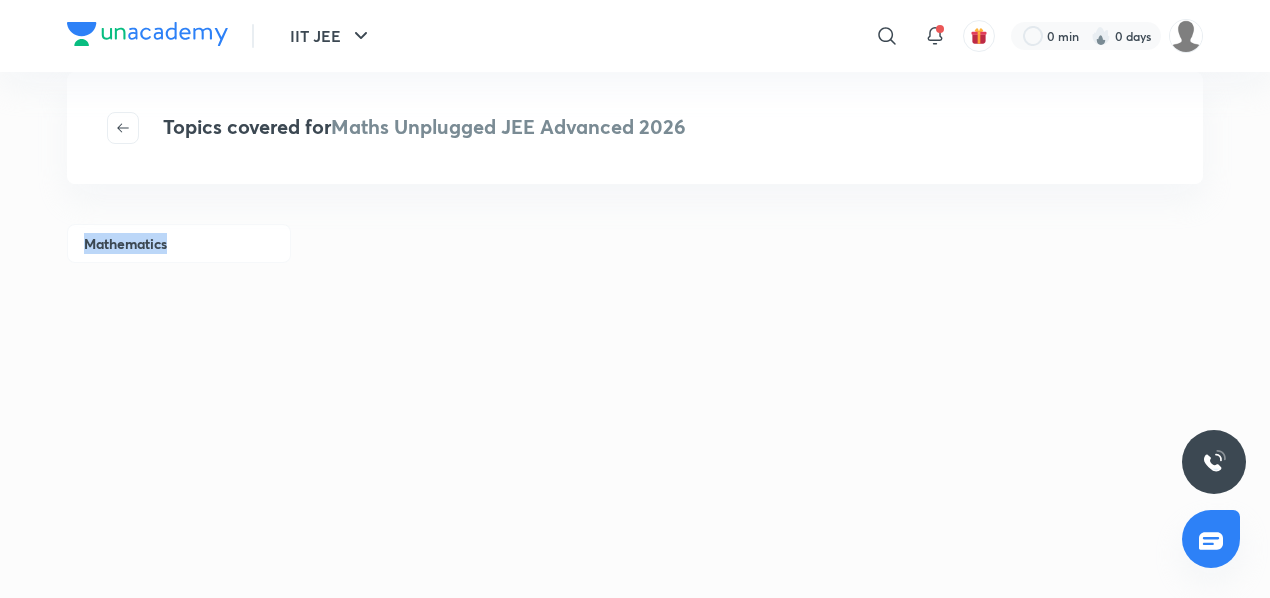 click on "Mathematics" at bounding box center (179, 243) 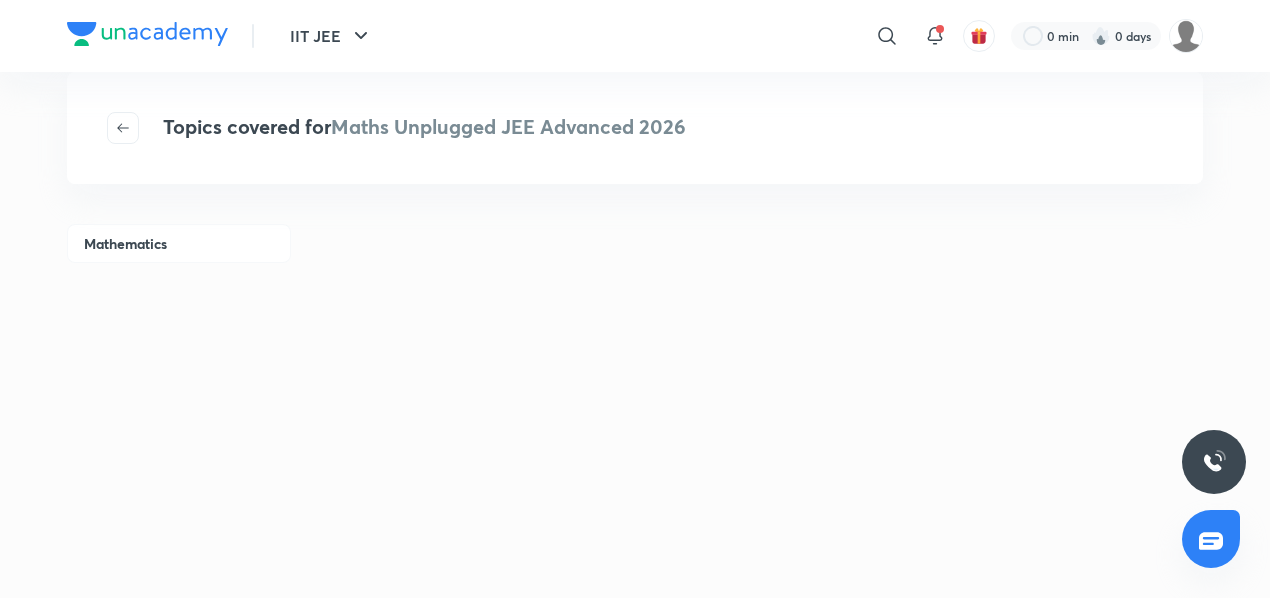 click on "Mathematics" at bounding box center (179, 243) 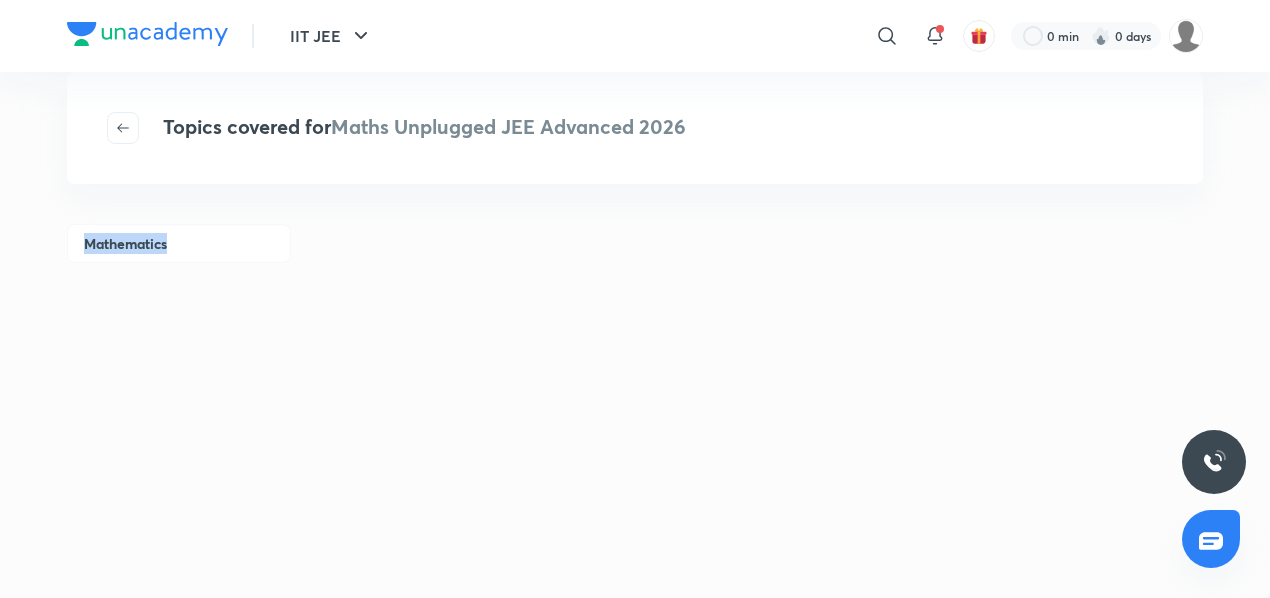 click on "Mathematics" at bounding box center [179, 243] 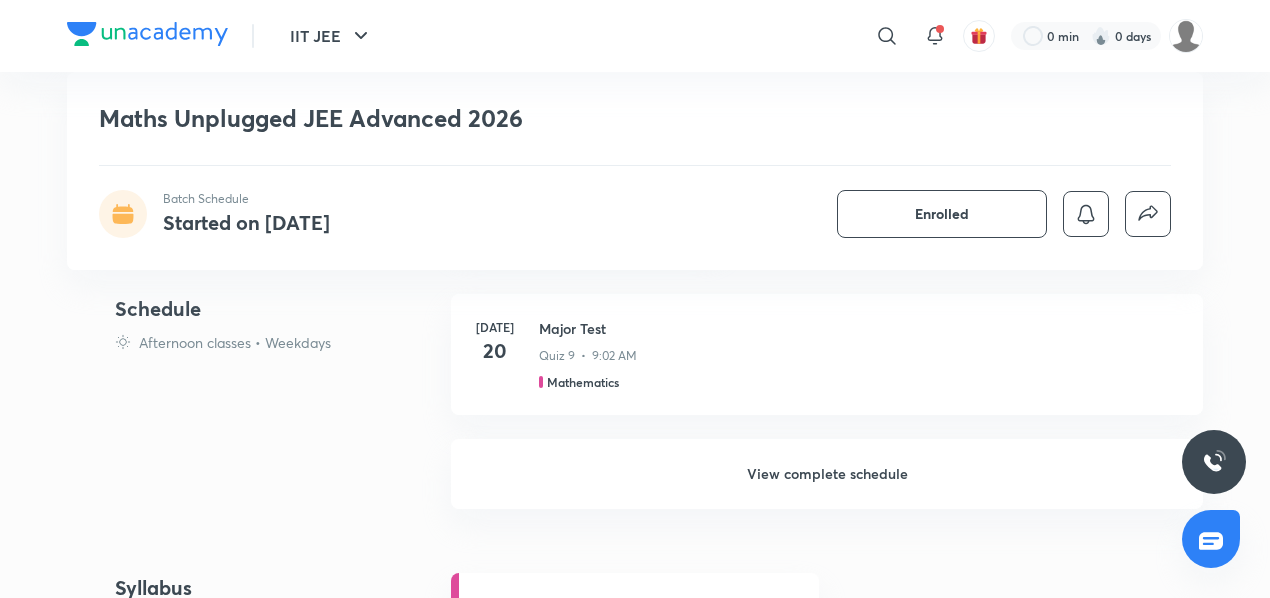 scroll, scrollTop: 1141, scrollLeft: 0, axis: vertical 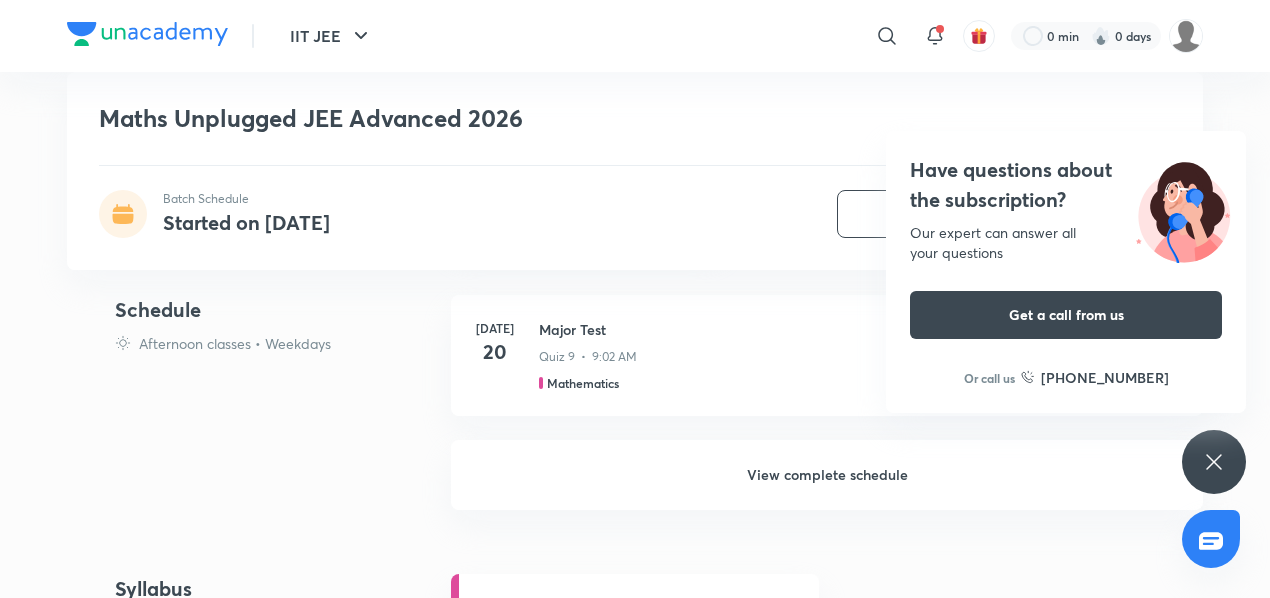 click on "View complete schedule" at bounding box center [827, 475] 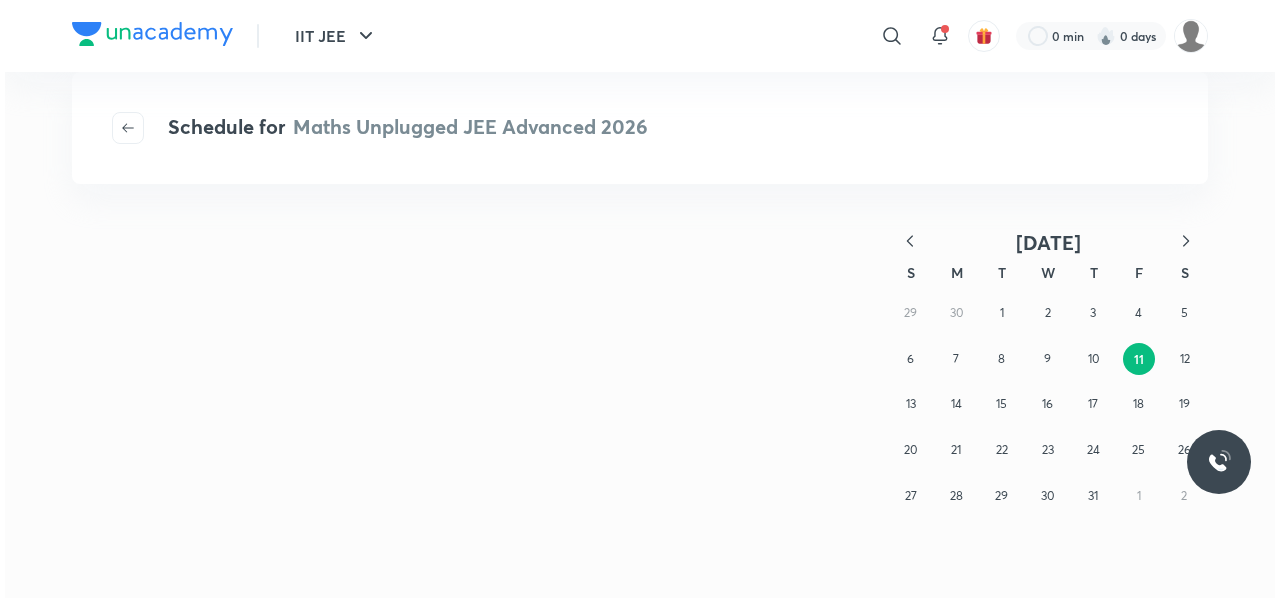 scroll, scrollTop: 0, scrollLeft: 0, axis: both 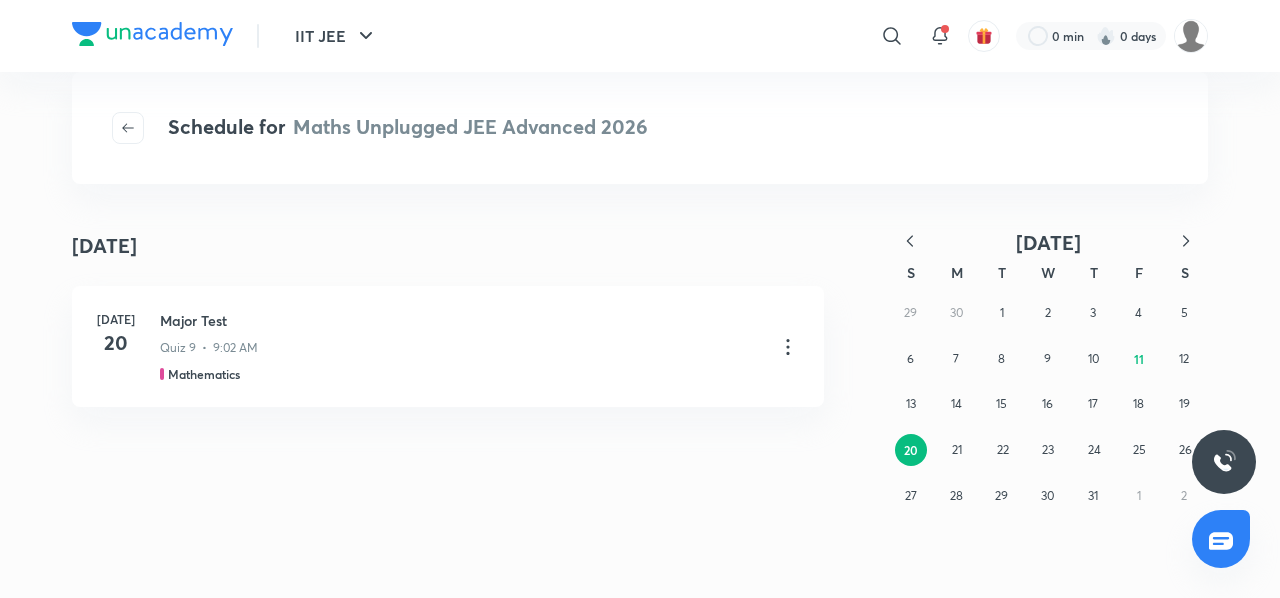 click 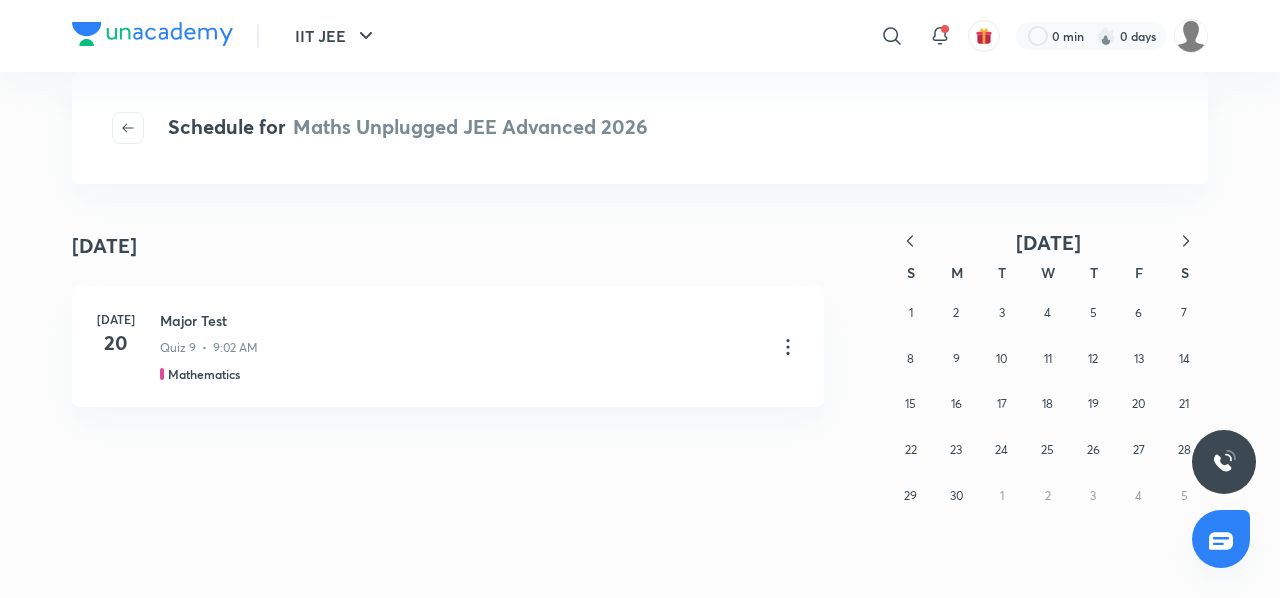 click 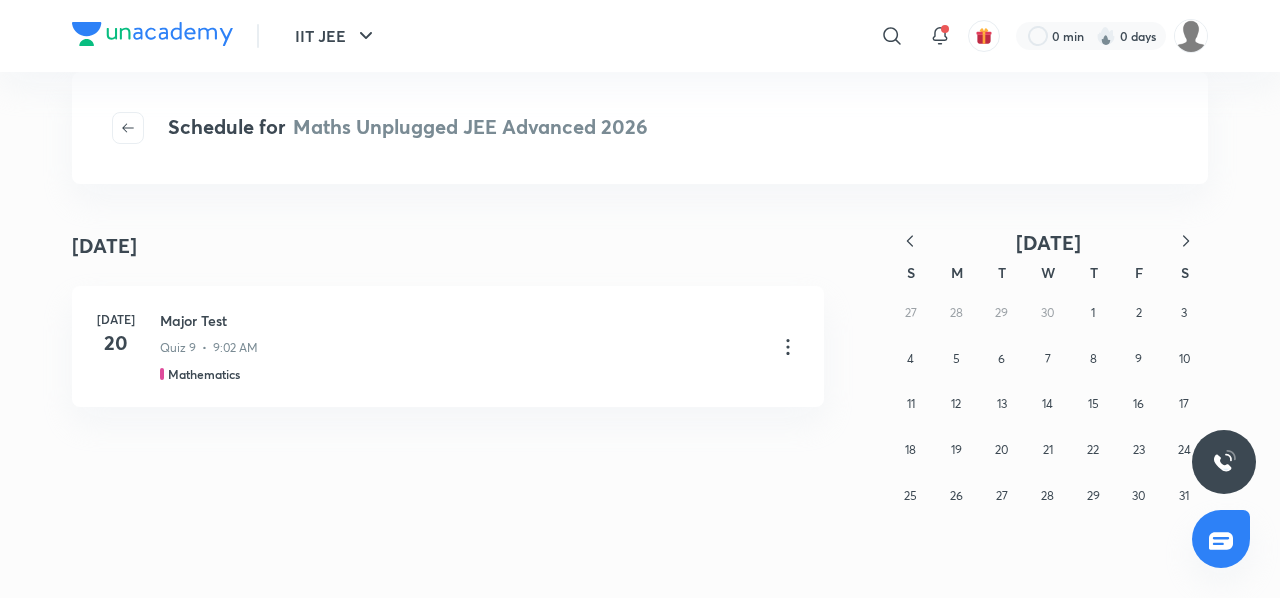 click 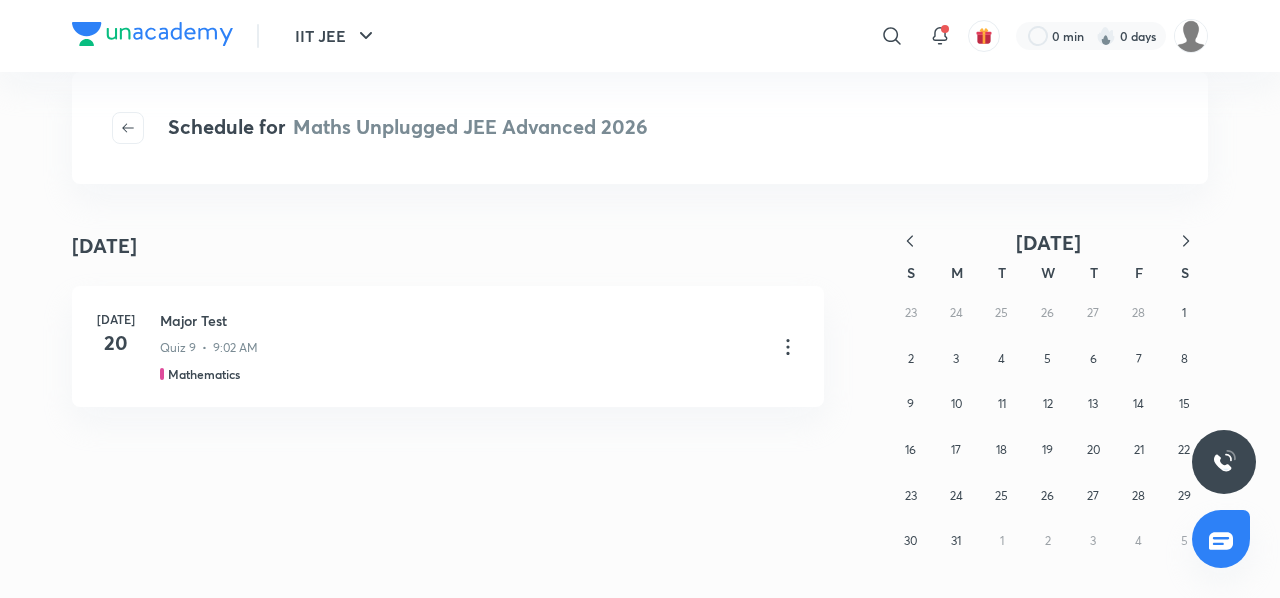 click 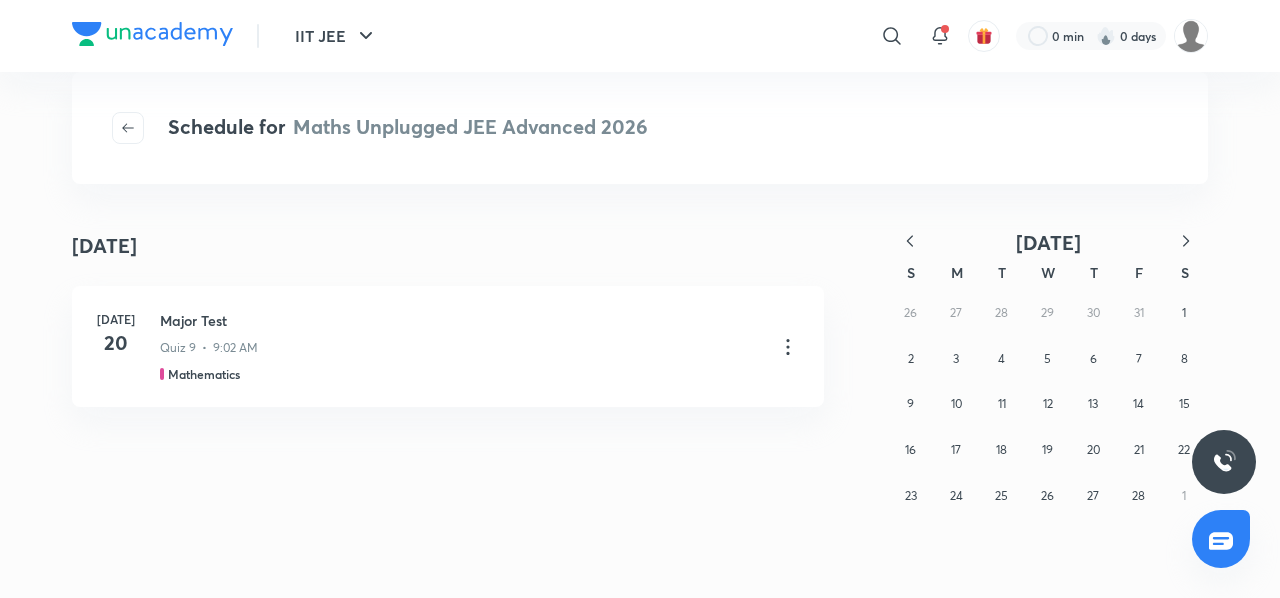 click on "26 27 28 29 30 31 1 2 3 4 5 6 7 8 9 10 11 12 13 14 15 16 17 18 19 20 21 22 23 24 25 26 27 28 1" at bounding box center [1048, 404] 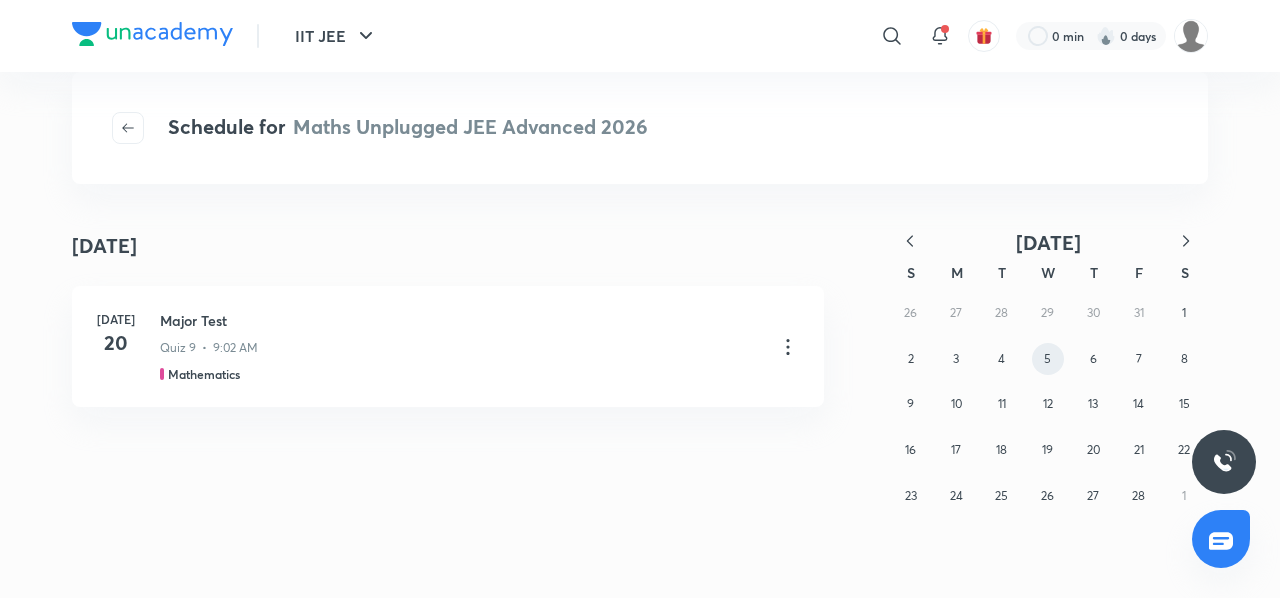 click on "5" at bounding box center (1048, 359) 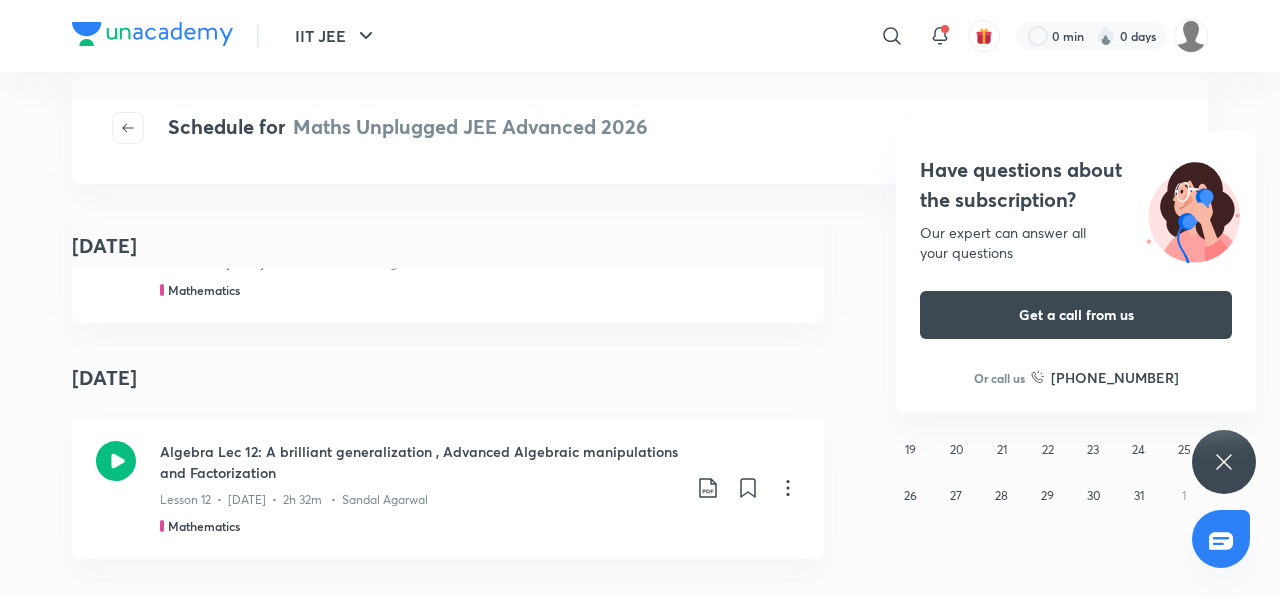 scroll, scrollTop: 24677, scrollLeft: 0, axis: vertical 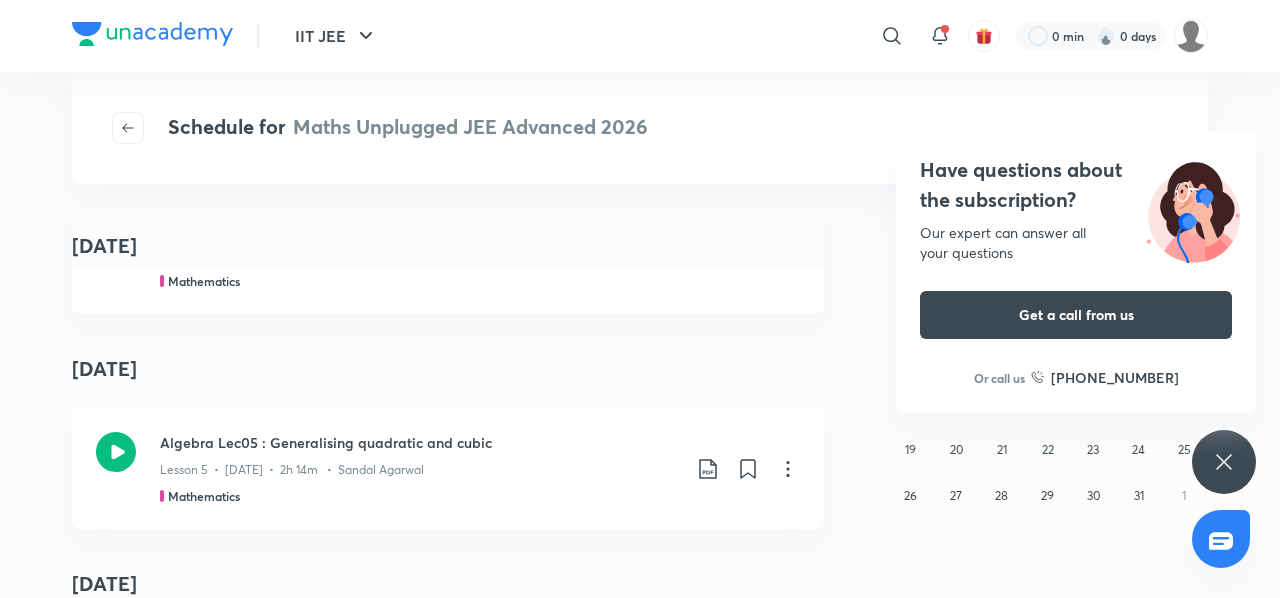 click 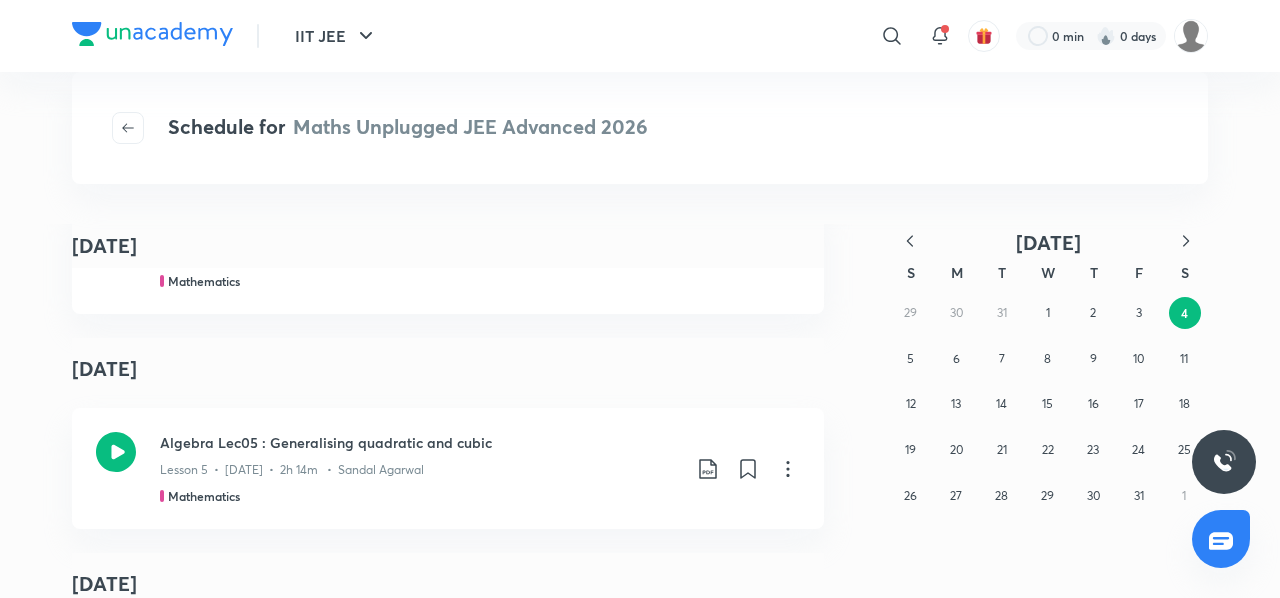 click 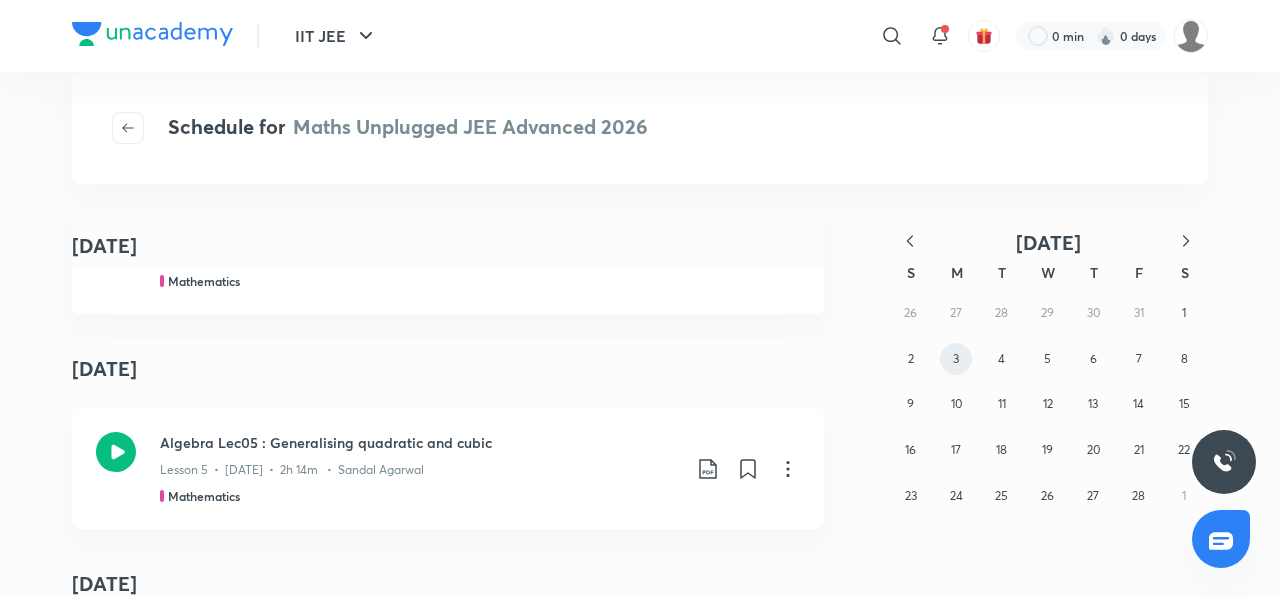 click on "3" at bounding box center (956, 359) 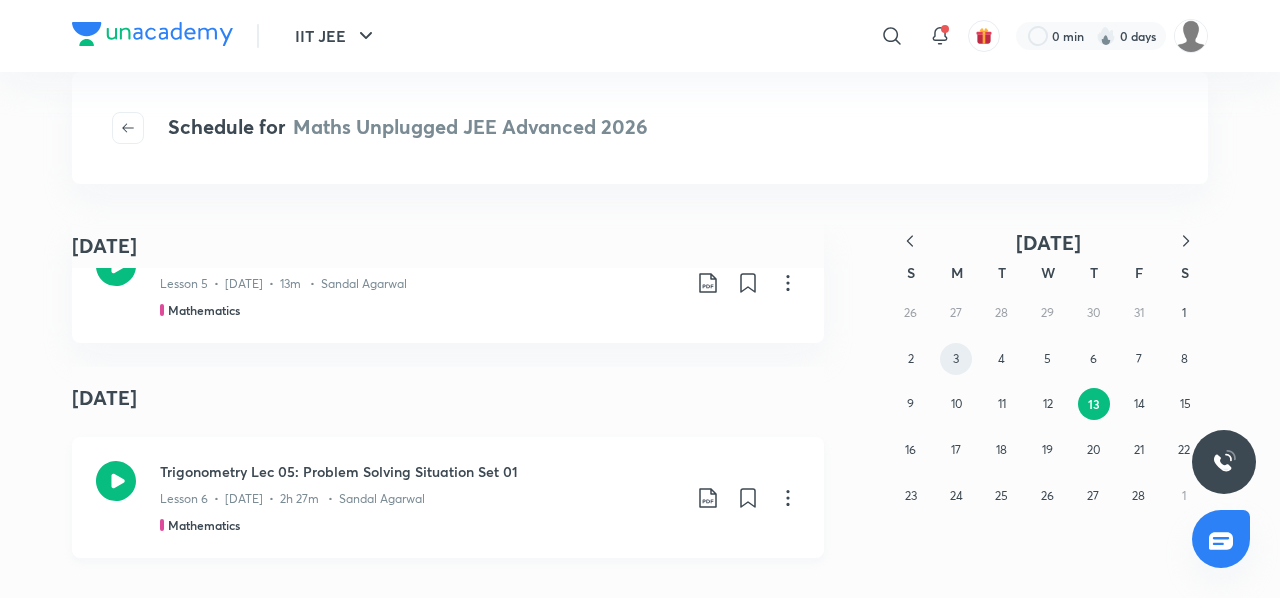 scroll, scrollTop: 1255, scrollLeft: 0, axis: vertical 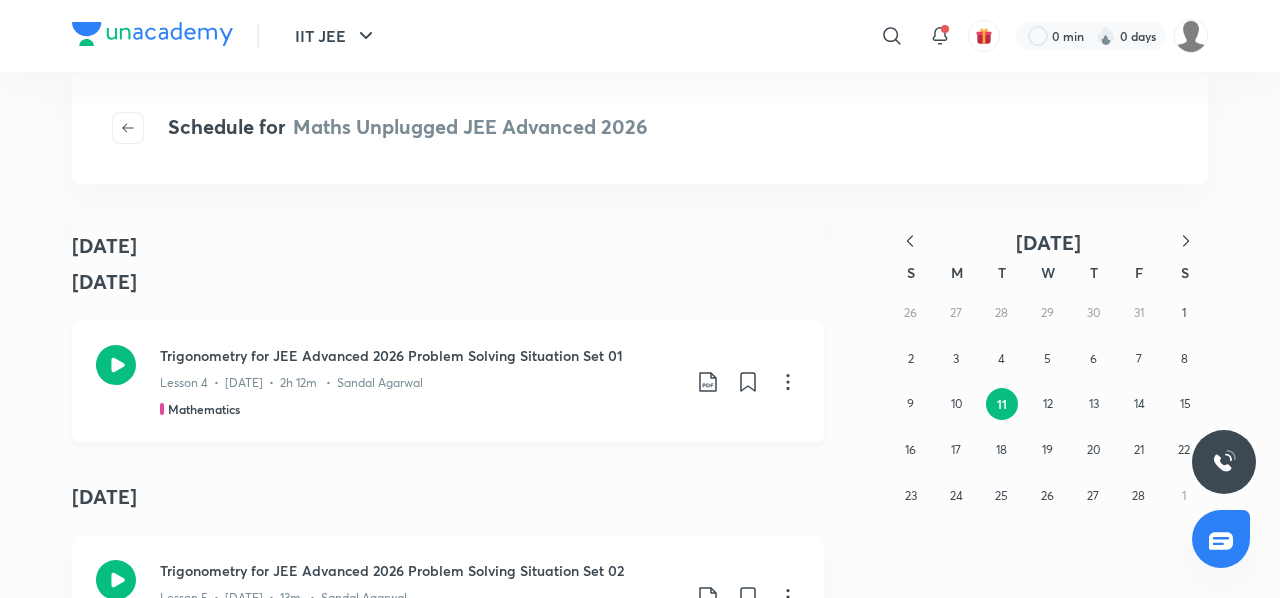 click 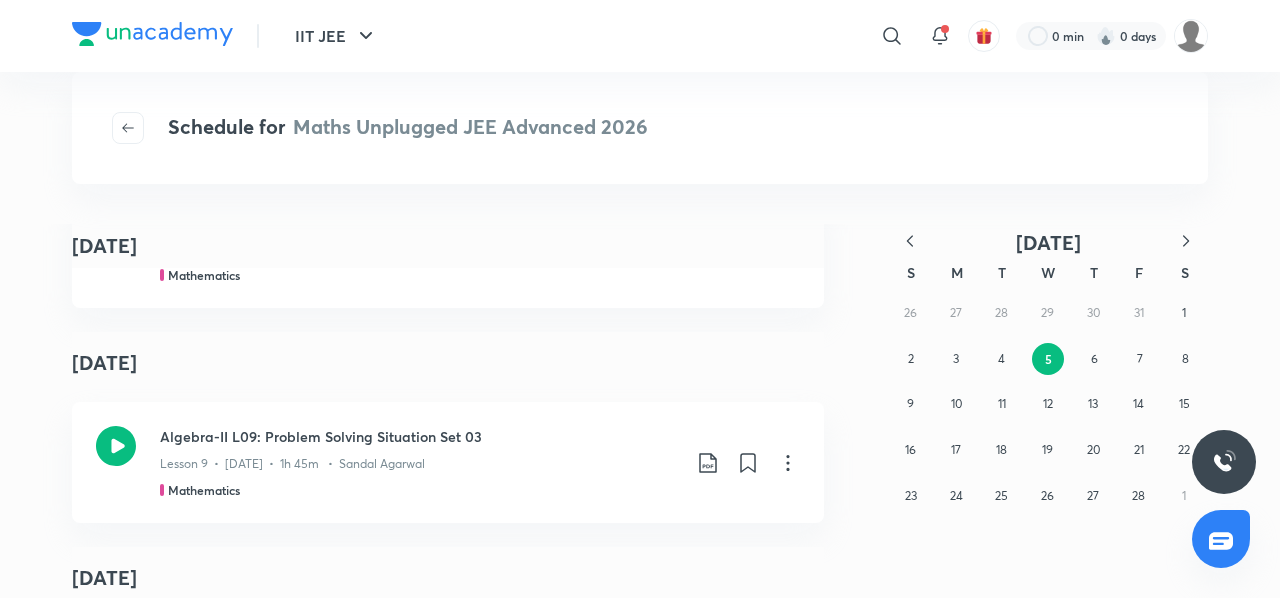 scroll, scrollTop: 628, scrollLeft: 0, axis: vertical 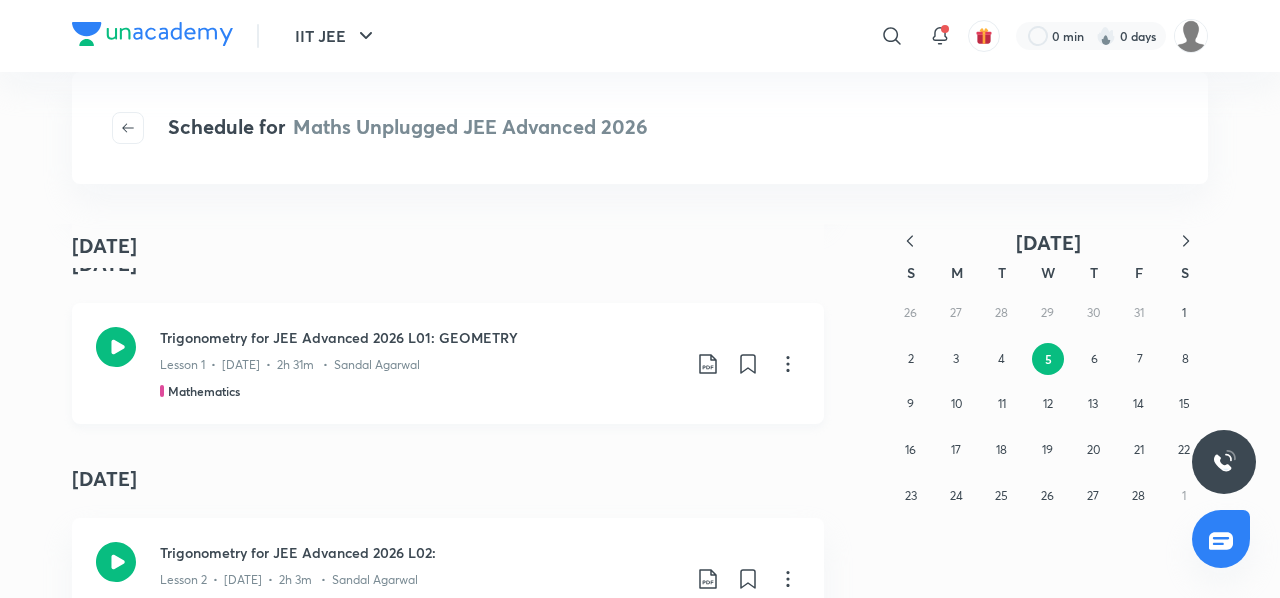 click 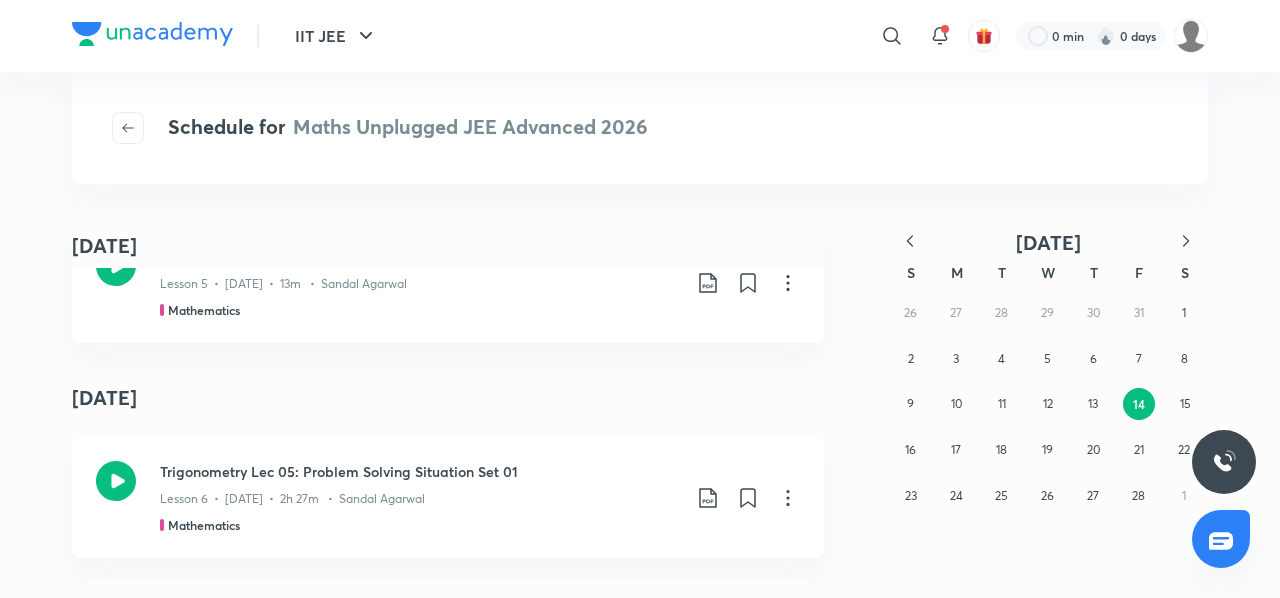 scroll, scrollTop: 1883, scrollLeft: 0, axis: vertical 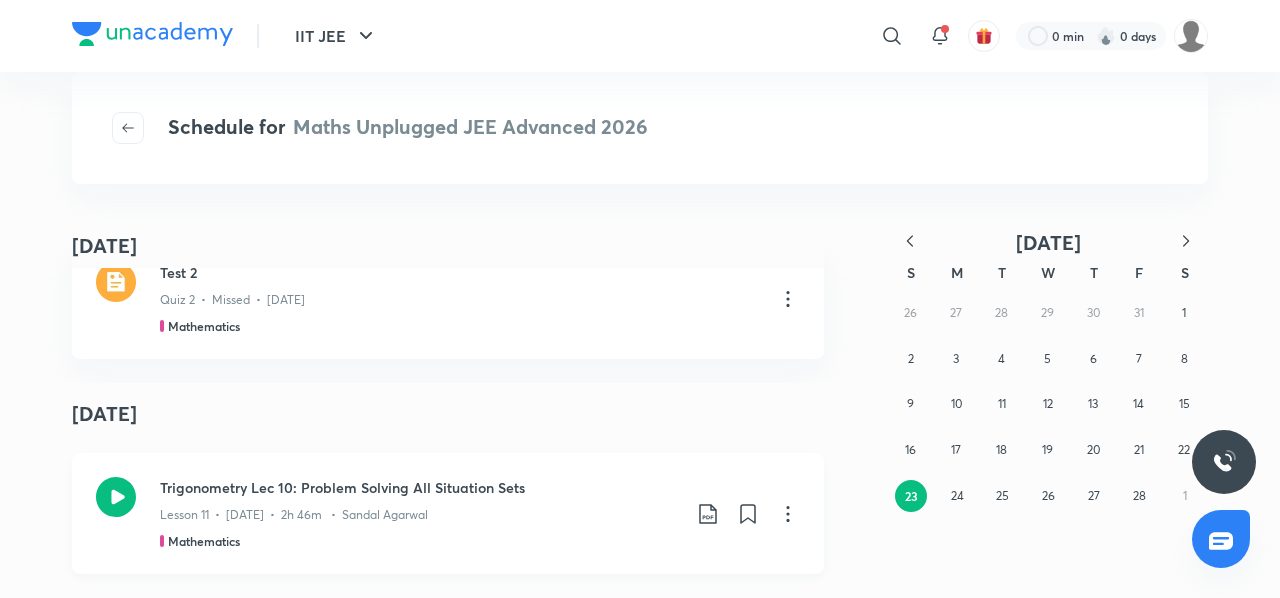 click on "Lesson 11  •  Feb 24  •  2h 46m   •  Sandal Agarwal" at bounding box center (294, 515) 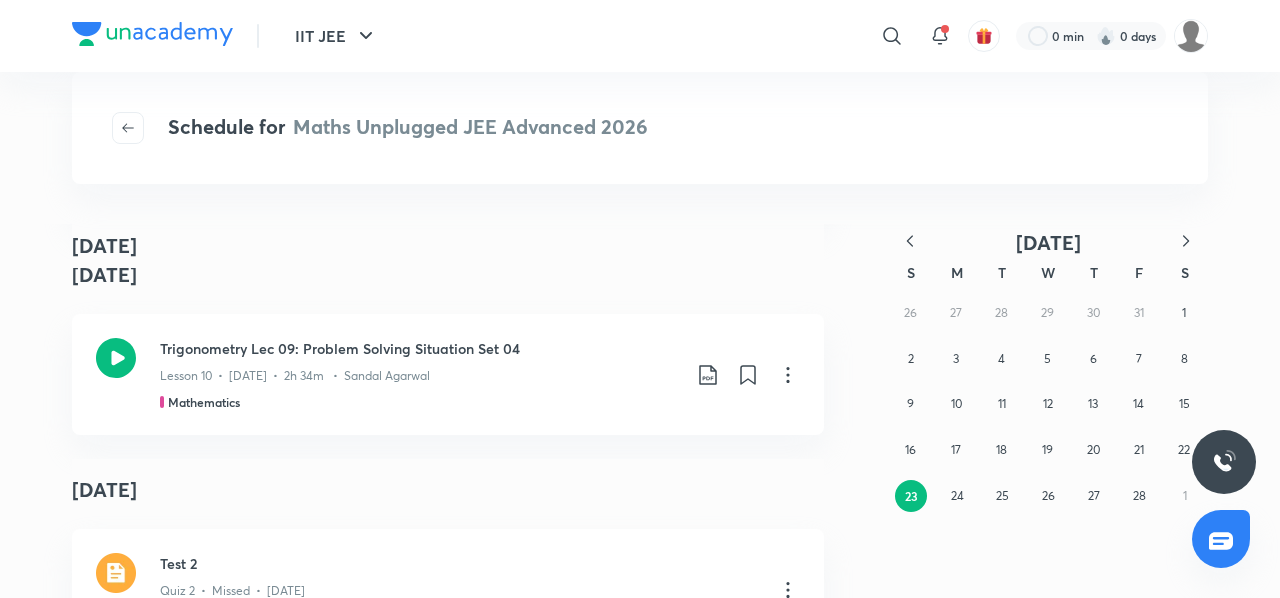 scroll, scrollTop: 2858, scrollLeft: 0, axis: vertical 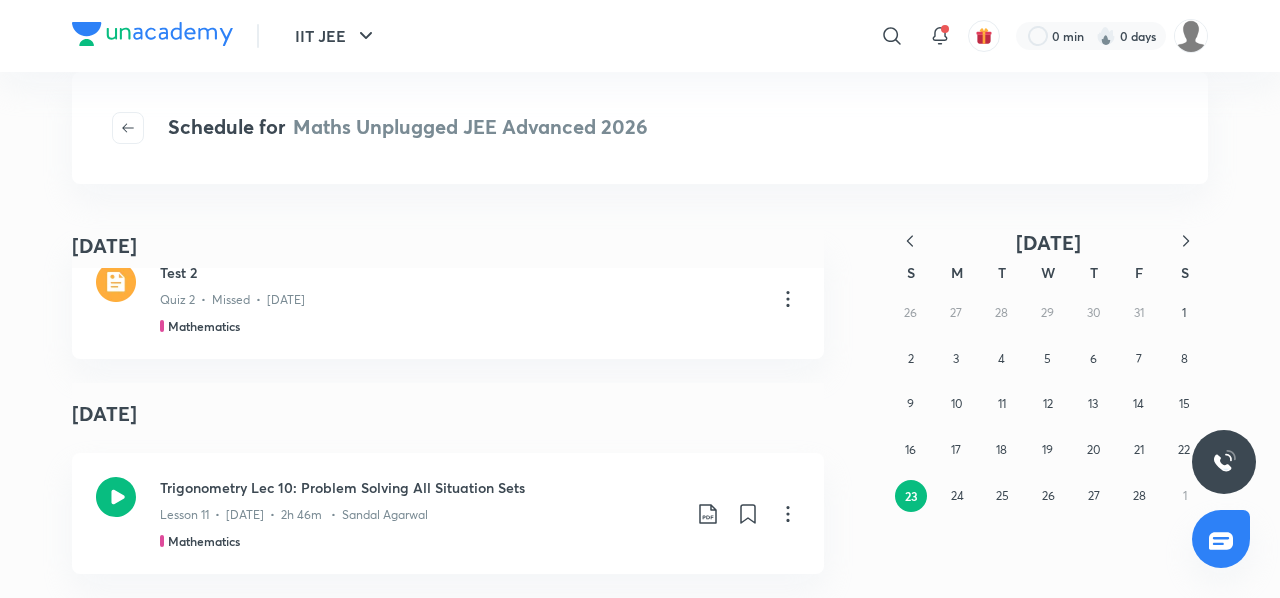 click 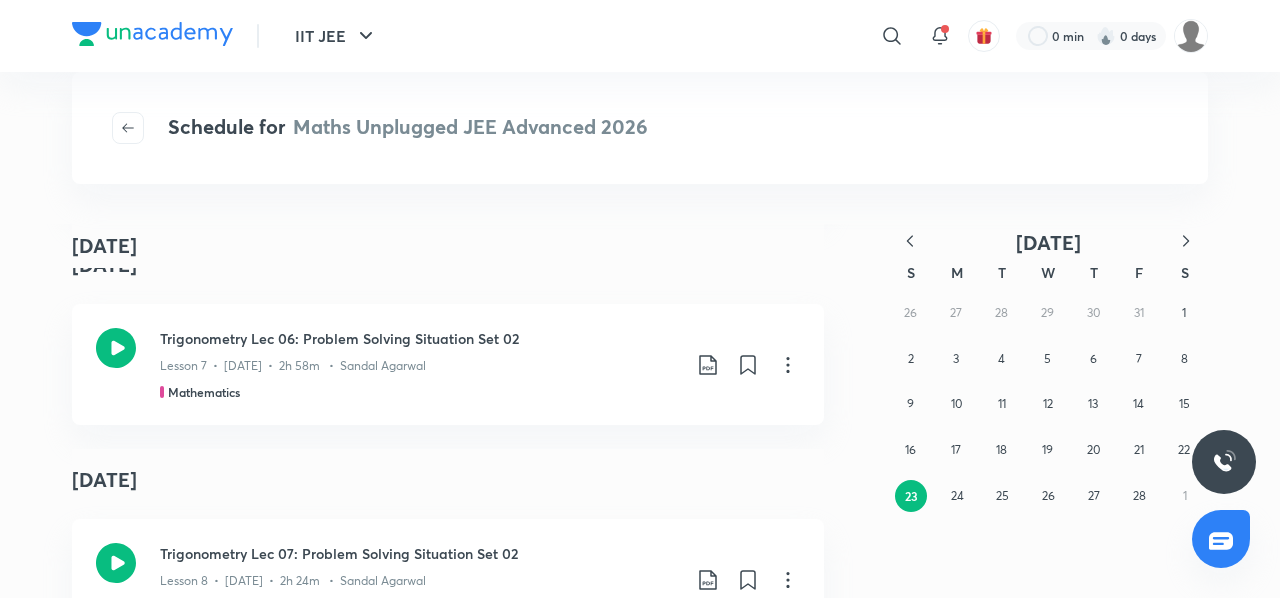 scroll, scrollTop: 2858, scrollLeft: 0, axis: vertical 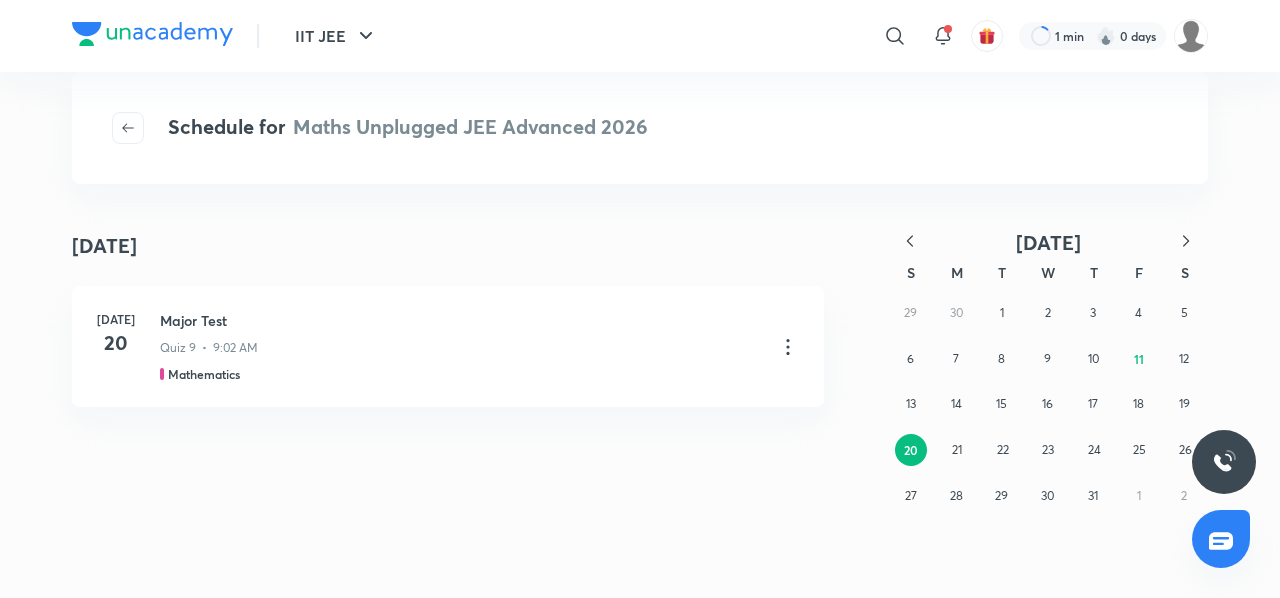 click 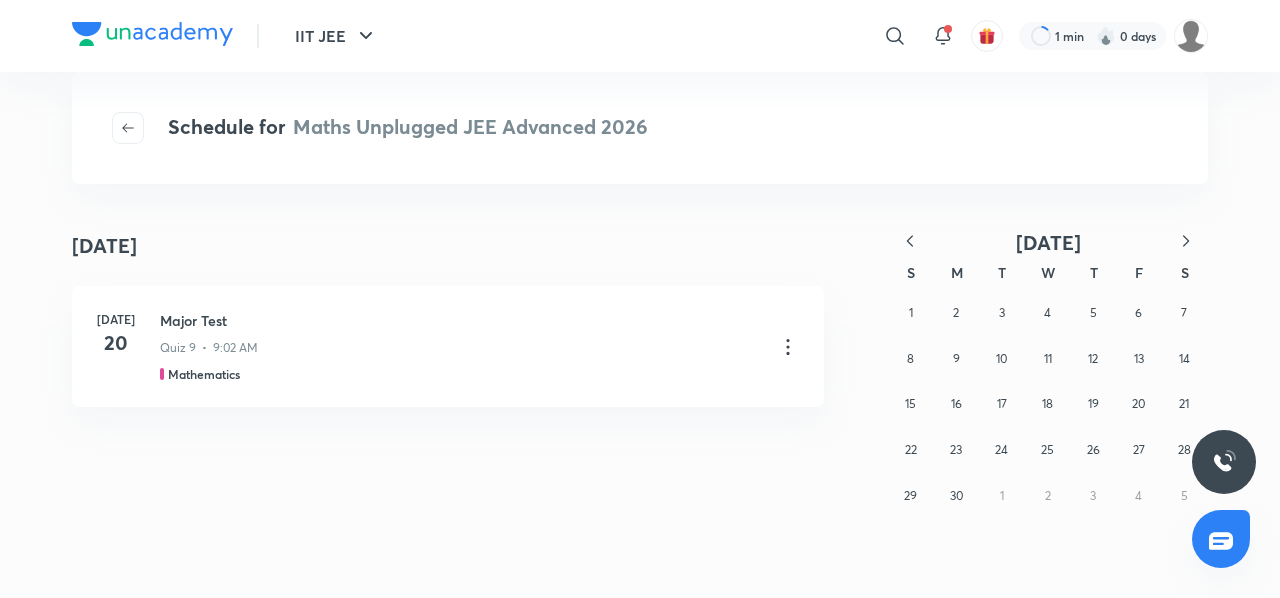click on "1 2 3 4 5 6 7 8 9 10 11 12 13 14 15 16 17 18 19 20 21 22 23 24 25 26 27 28 29 30 1 2 3 4 5" at bounding box center (1048, 404) 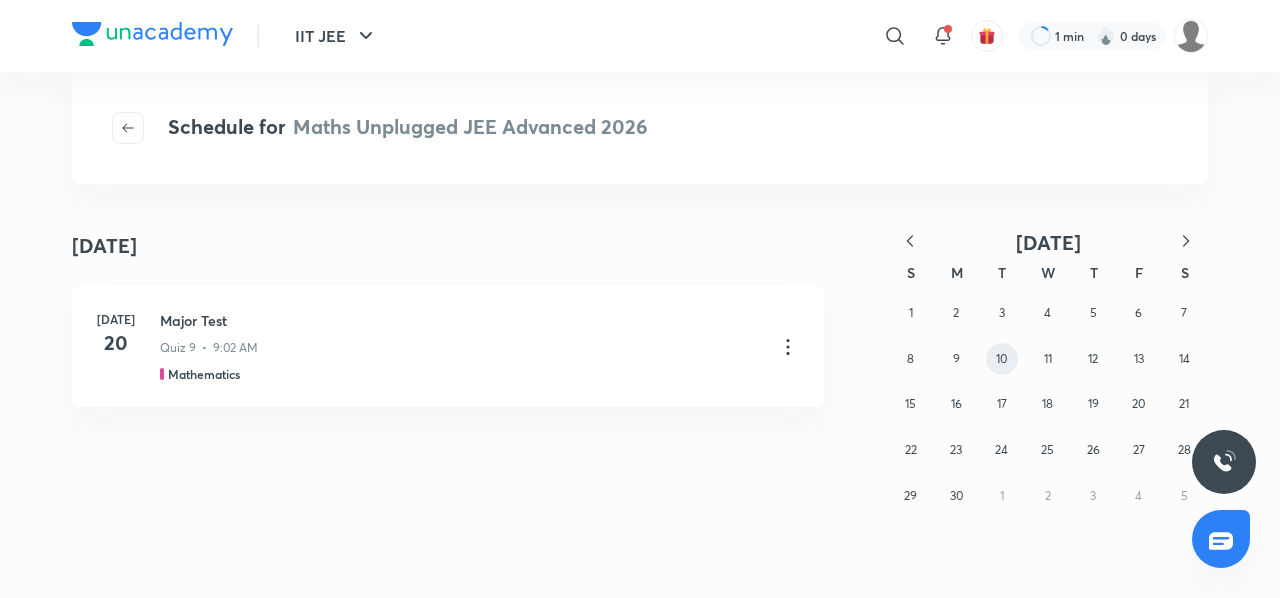 click on "10" at bounding box center (1001, 358) 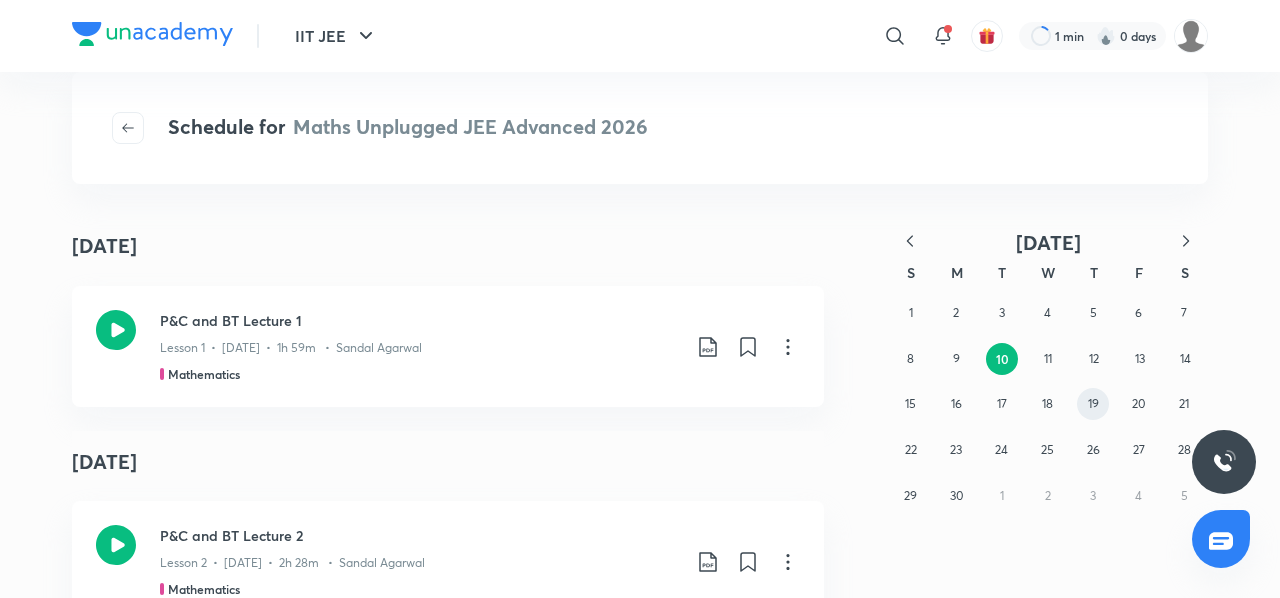 click on "19" at bounding box center [1093, 403] 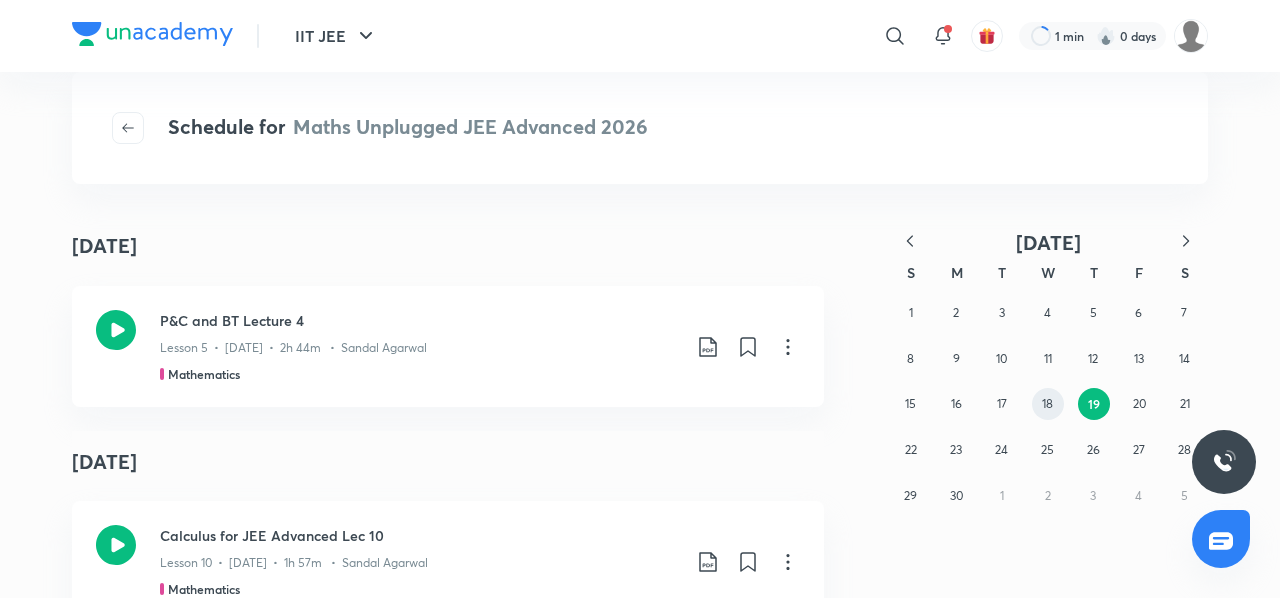 click on "18" at bounding box center (1048, 404) 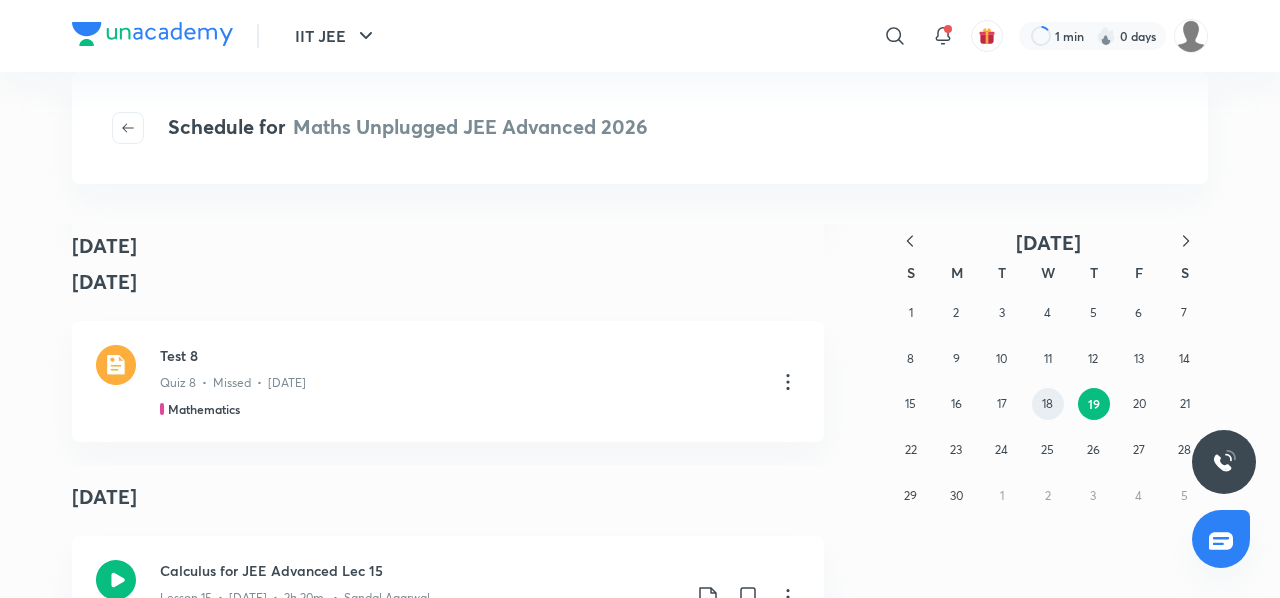 scroll, scrollTop: 0, scrollLeft: 0, axis: both 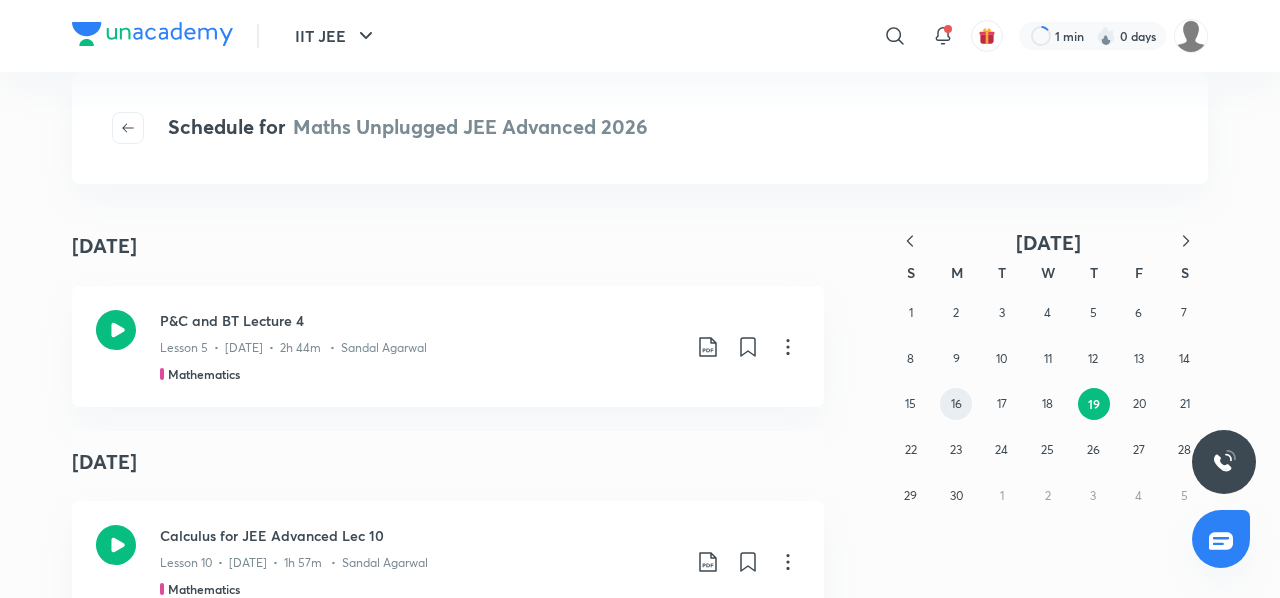 click on "16" at bounding box center [956, 404] 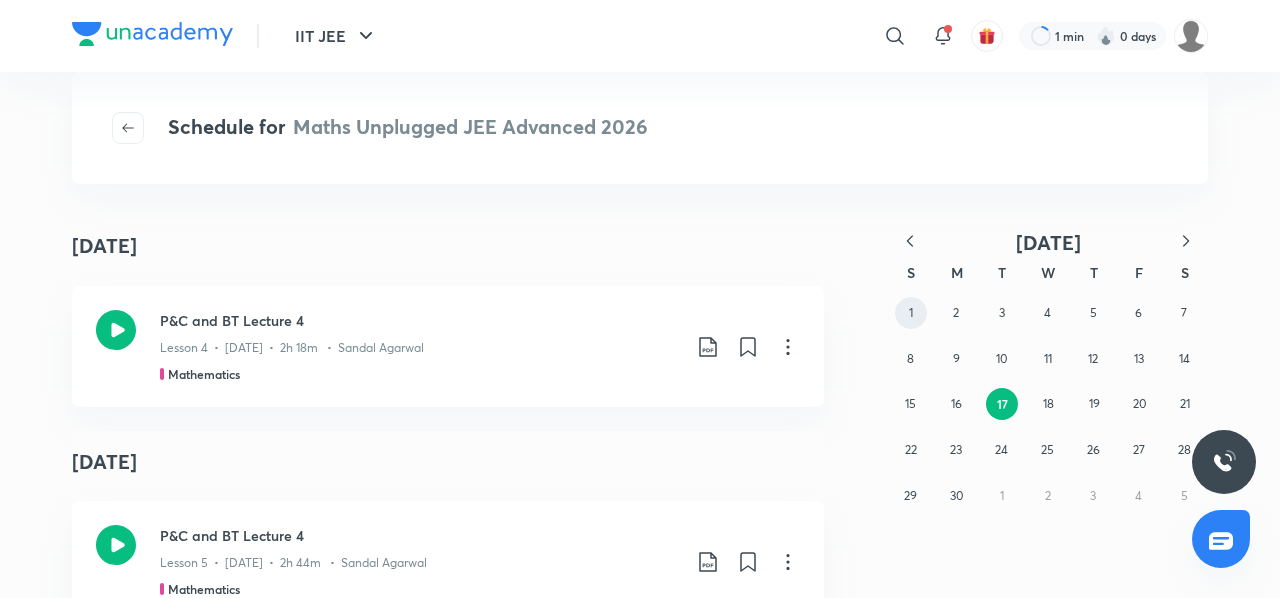 click on "1" at bounding box center [911, 313] 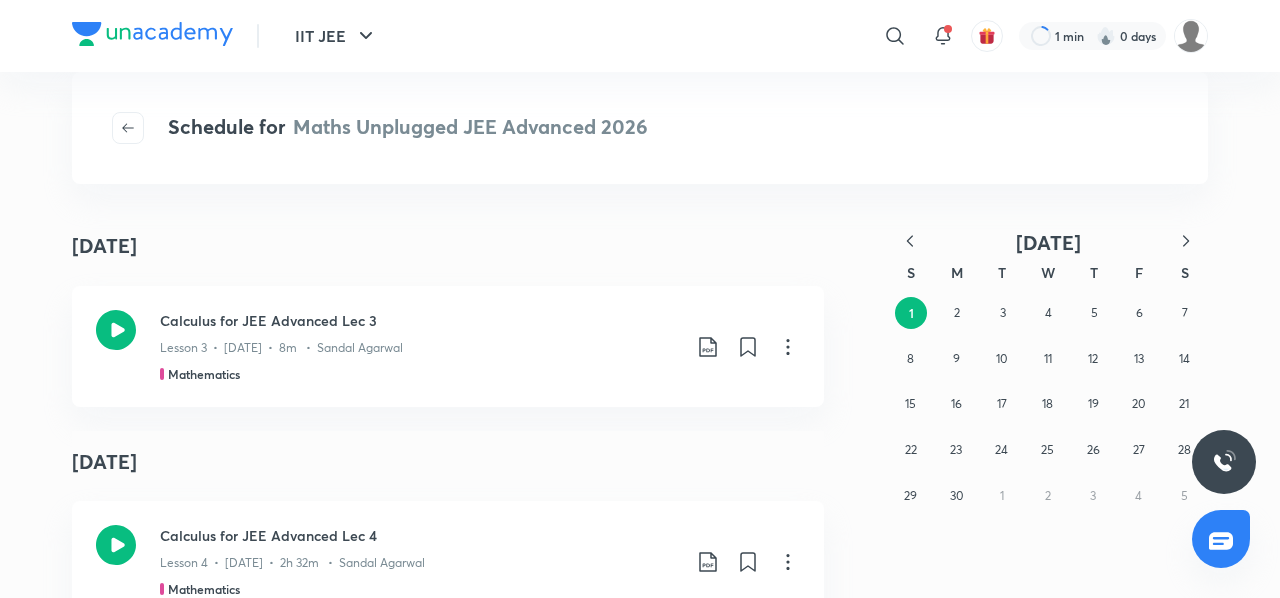 click 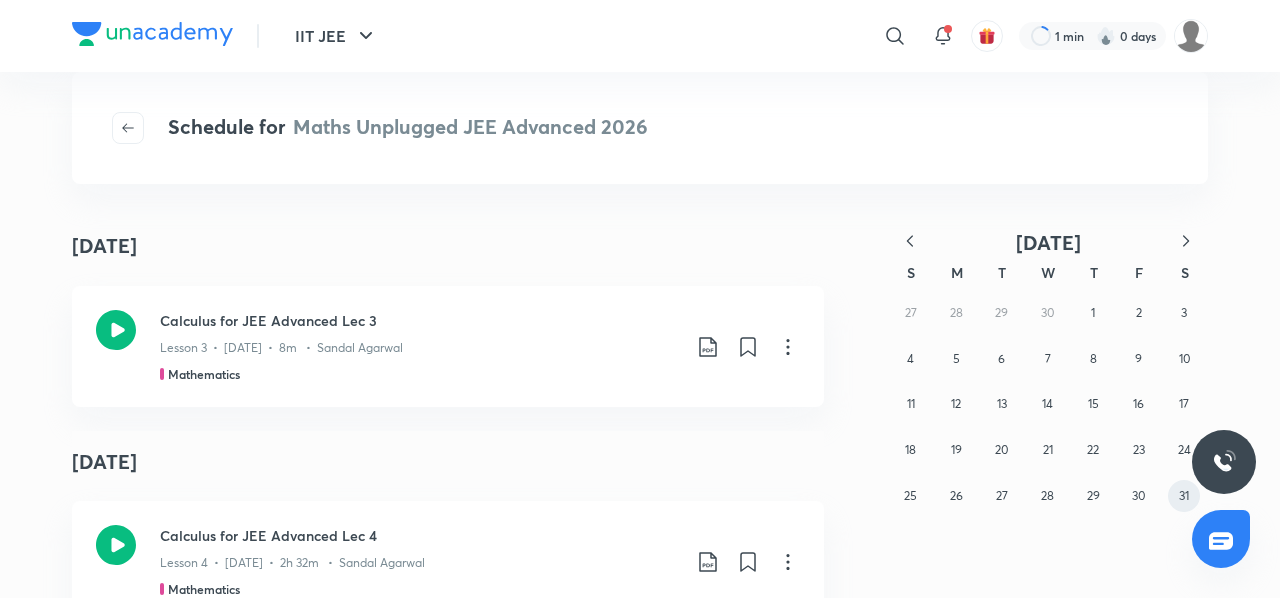 click on "31" at bounding box center [1184, 495] 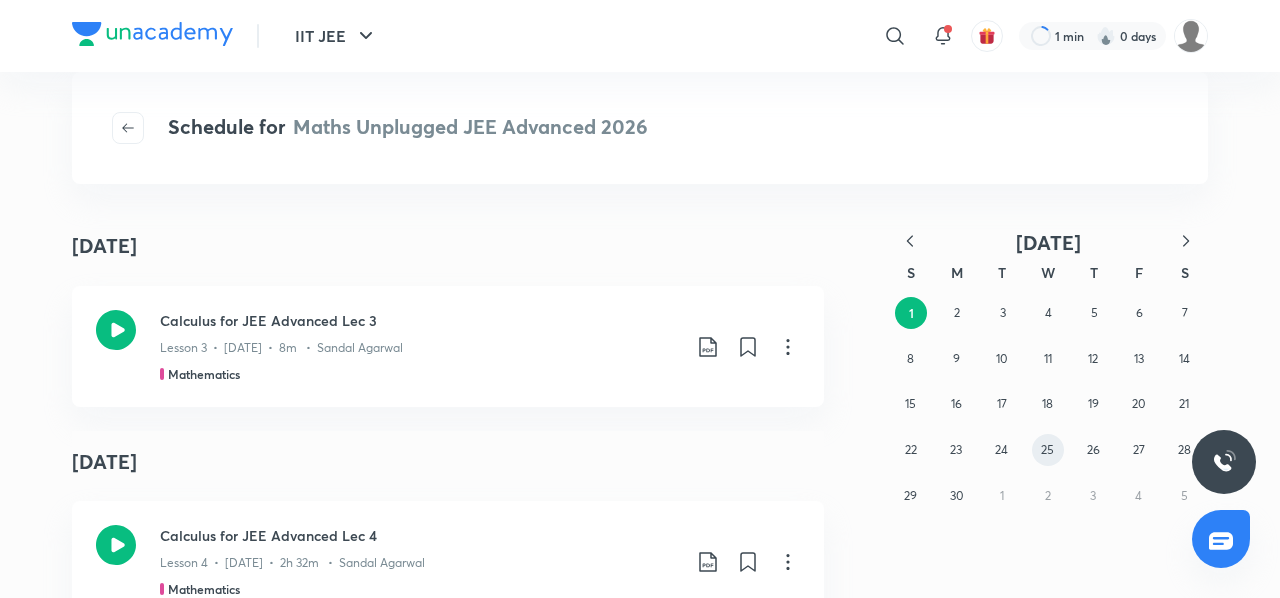 click on "25" at bounding box center [1048, 450] 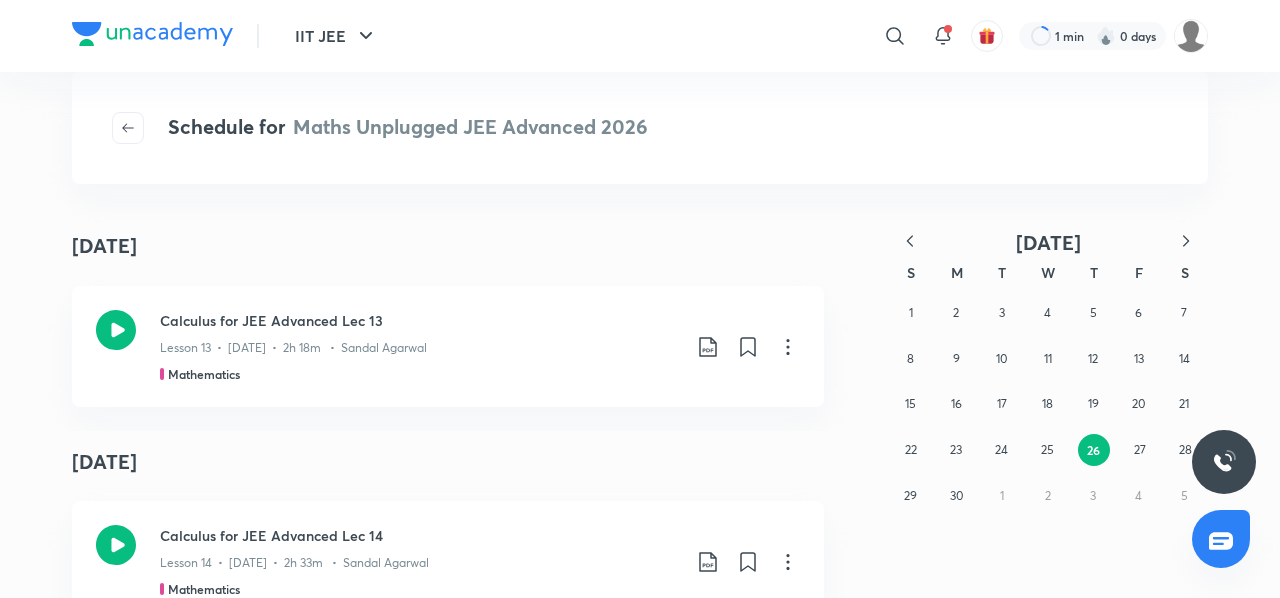 click 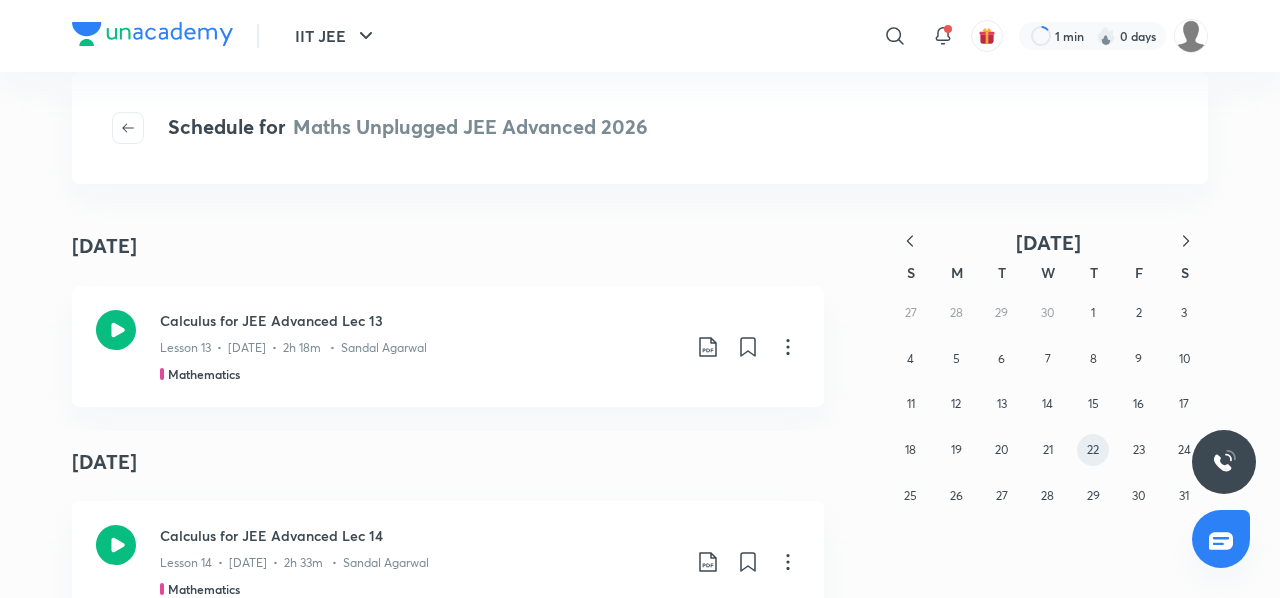 click on "22" at bounding box center (1093, 450) 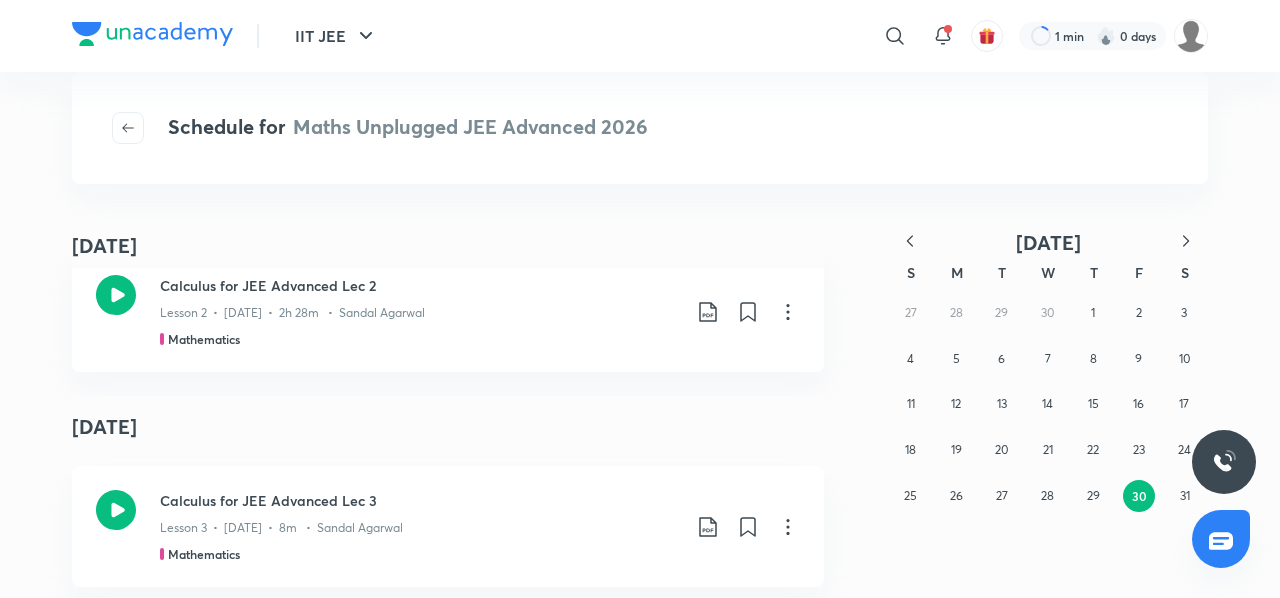 scroll, scrollTop: 941, scrollLeft: 0, axis: vertical 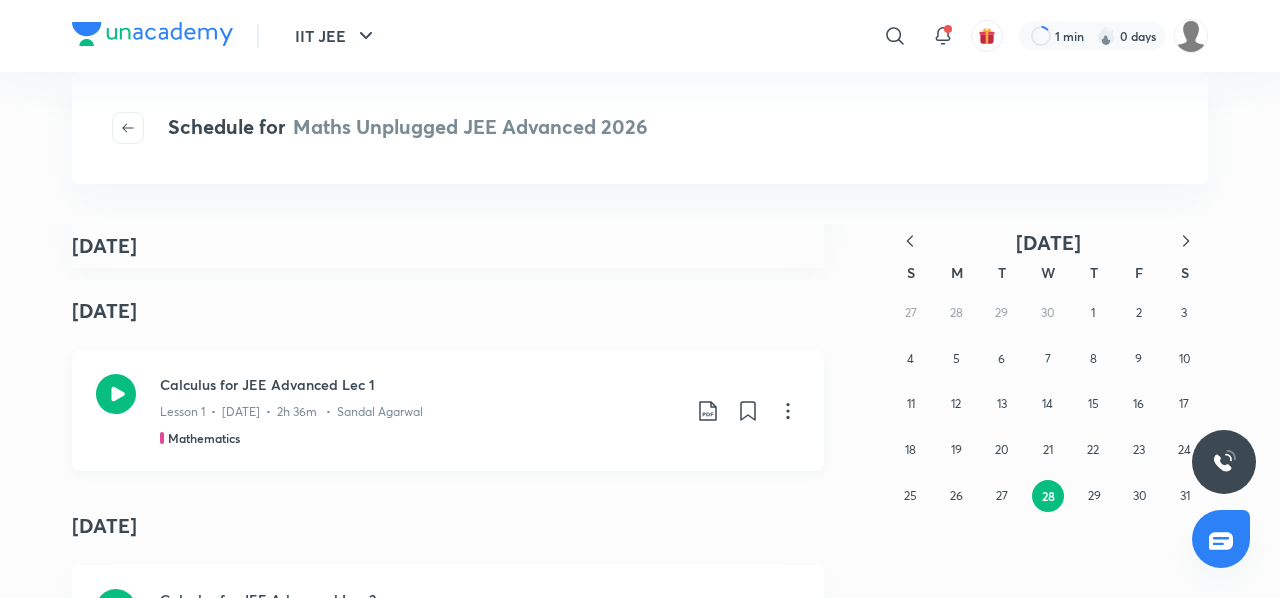 click 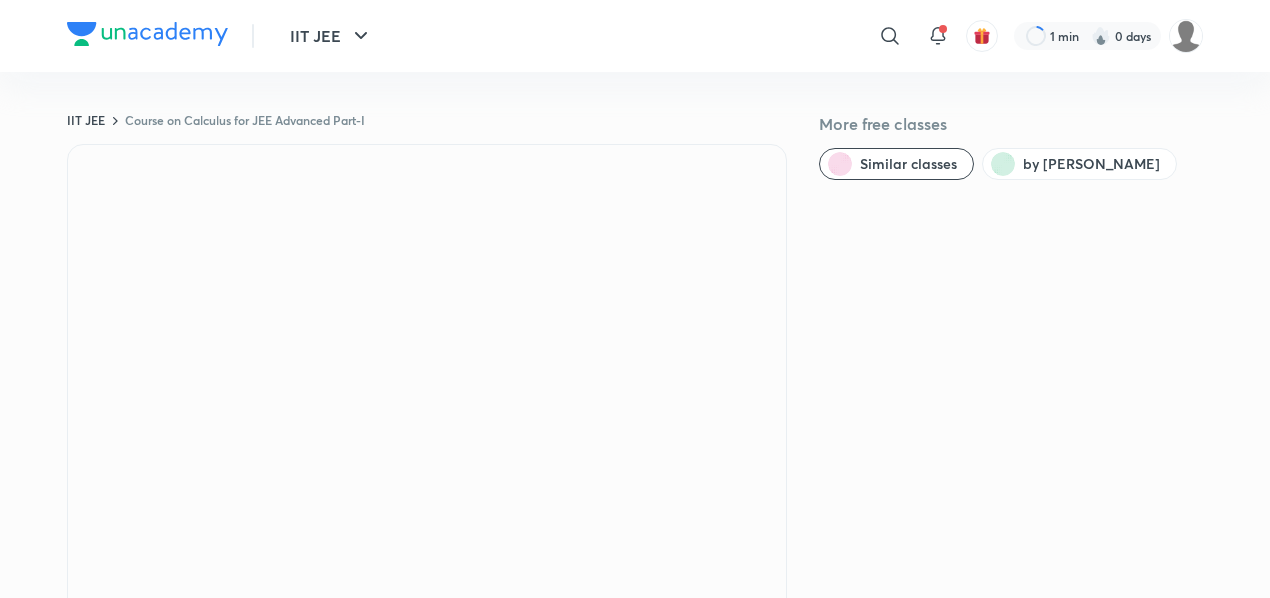 scroll, scrollTop: 0, scrollLeft: 0, axis: both 